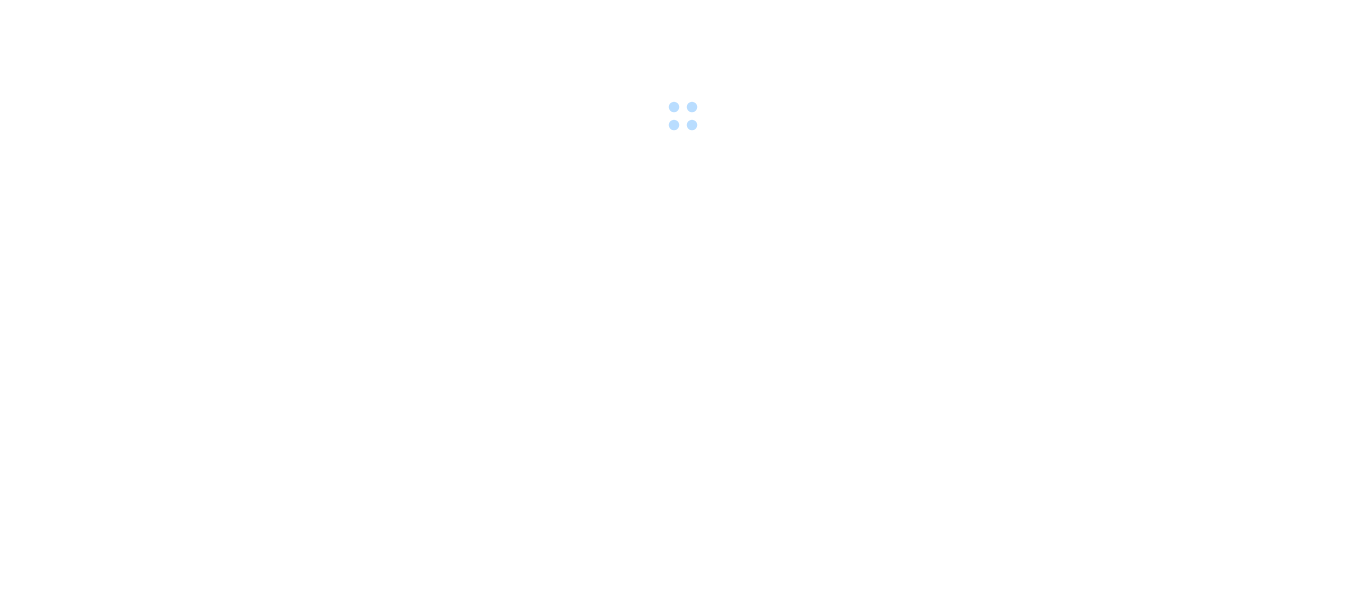 scroll, scrollTop: 0, scrollLeft: 0, axis: both 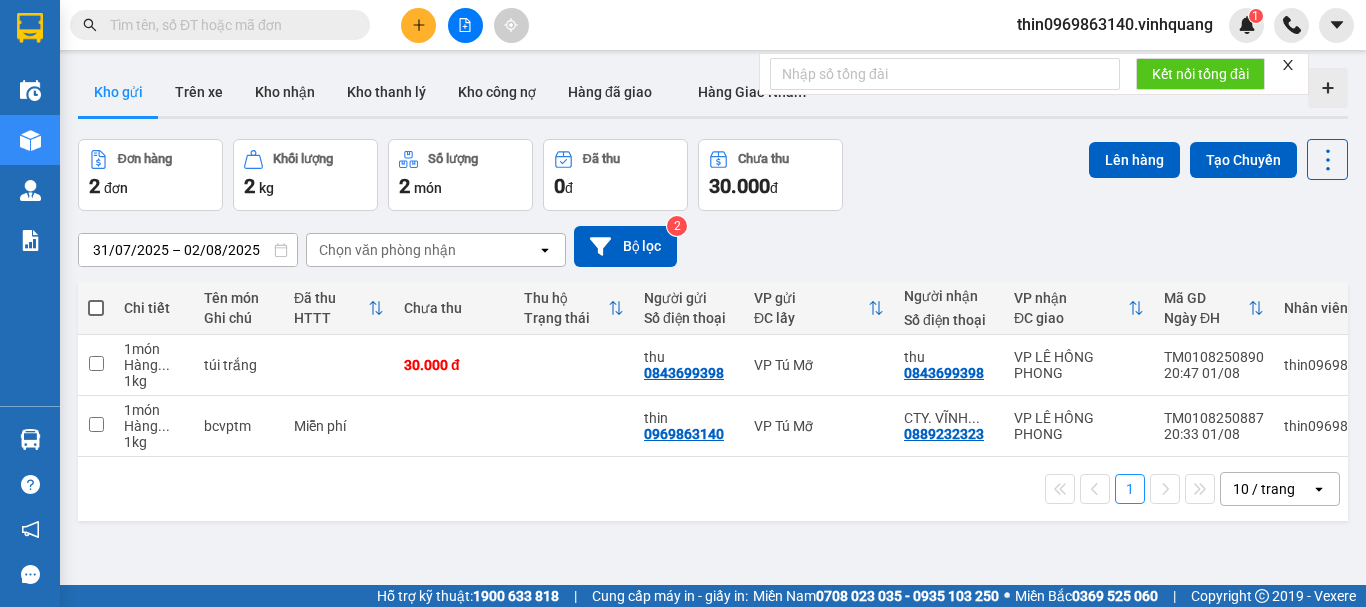 click on "thin0969863140.vinhquang" at bounding box center (1115, 24) 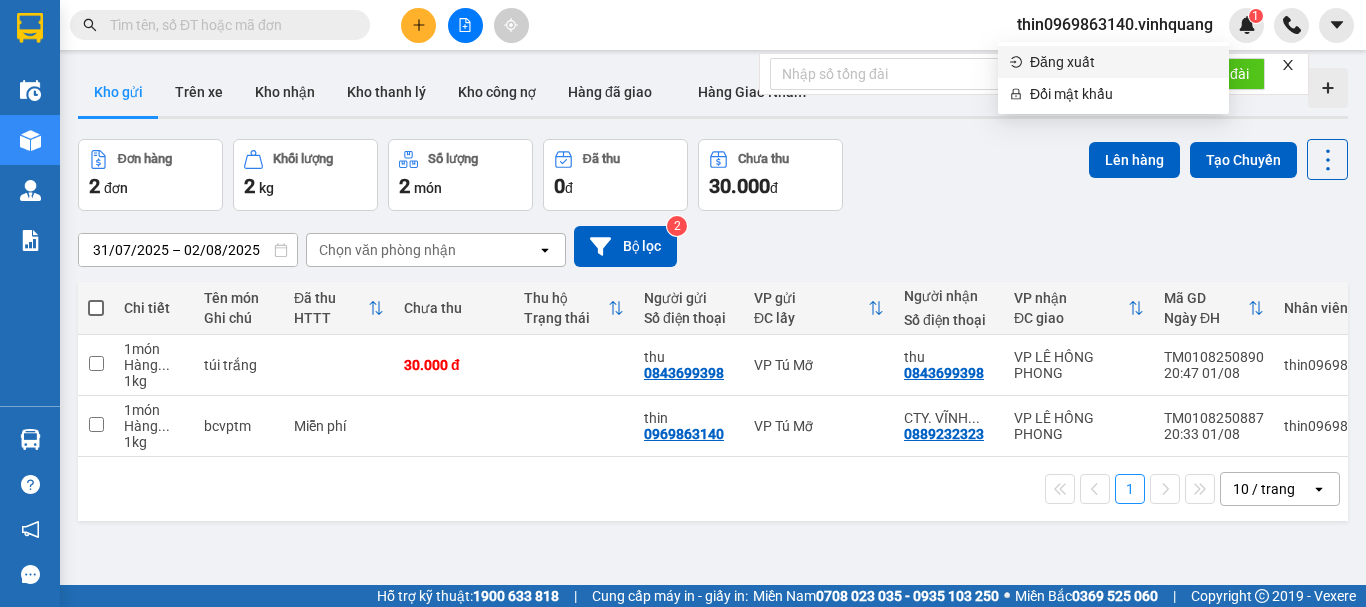 click on "Đăng xuất" at bounding box center [1123, 62] 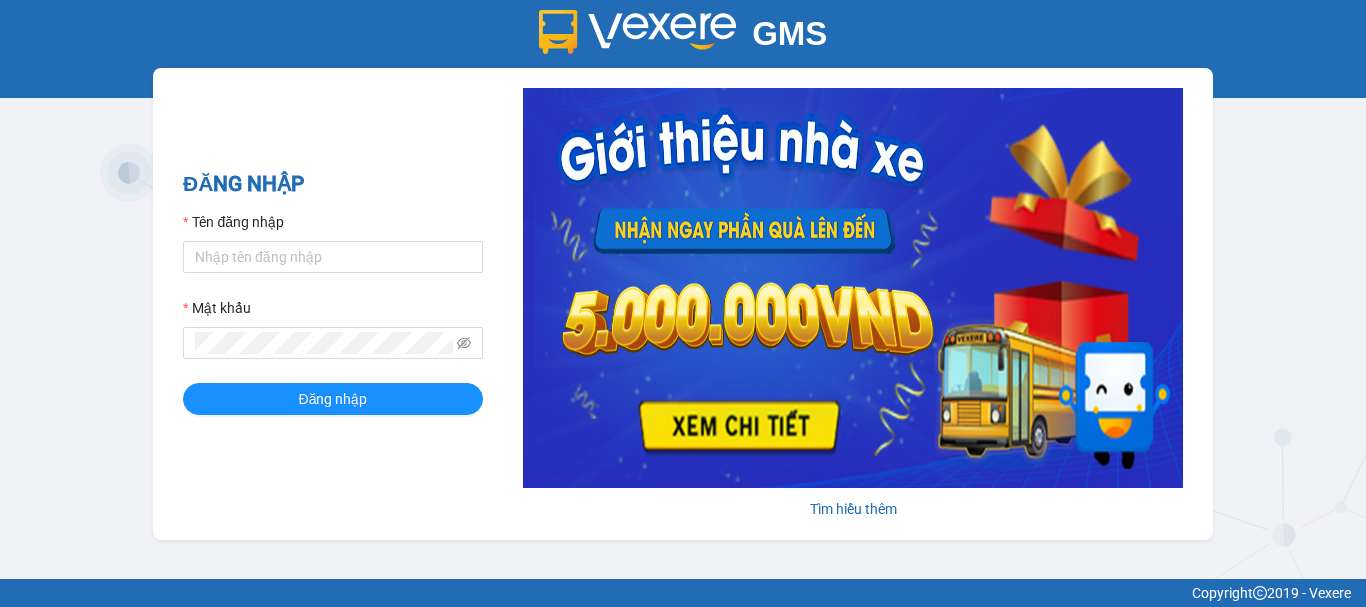 scroll, scrollTop: 0, scrollLeft: 0, axis: both 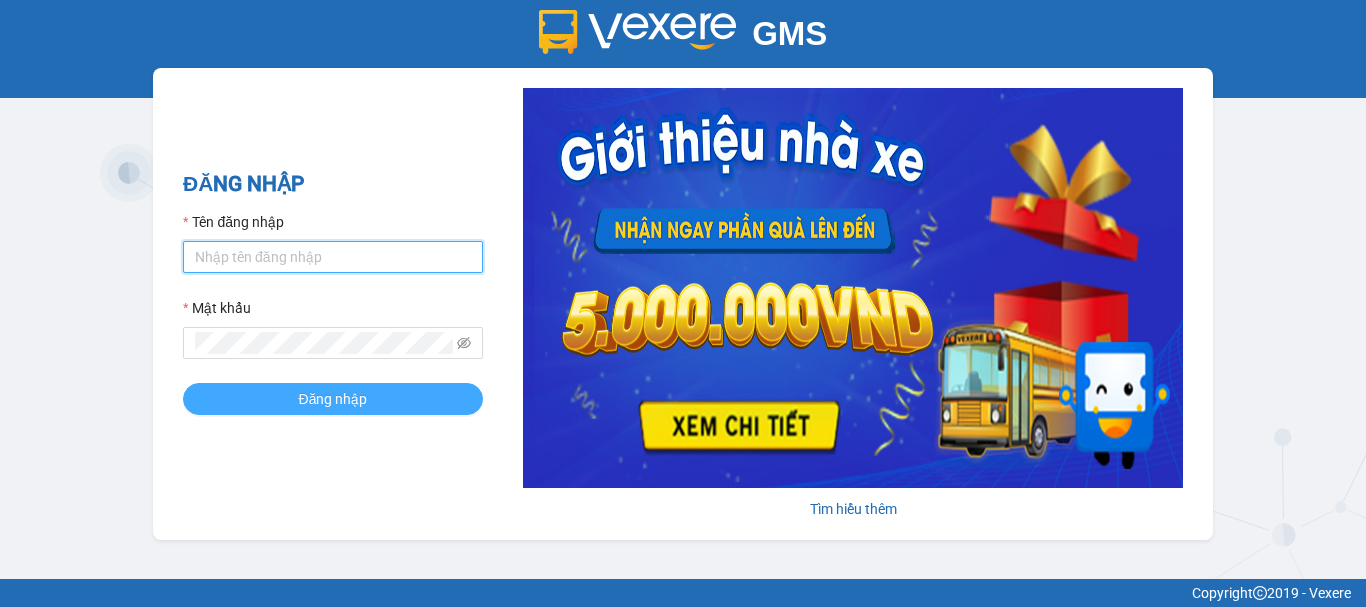 type on "thin0969863140.vinhquang" 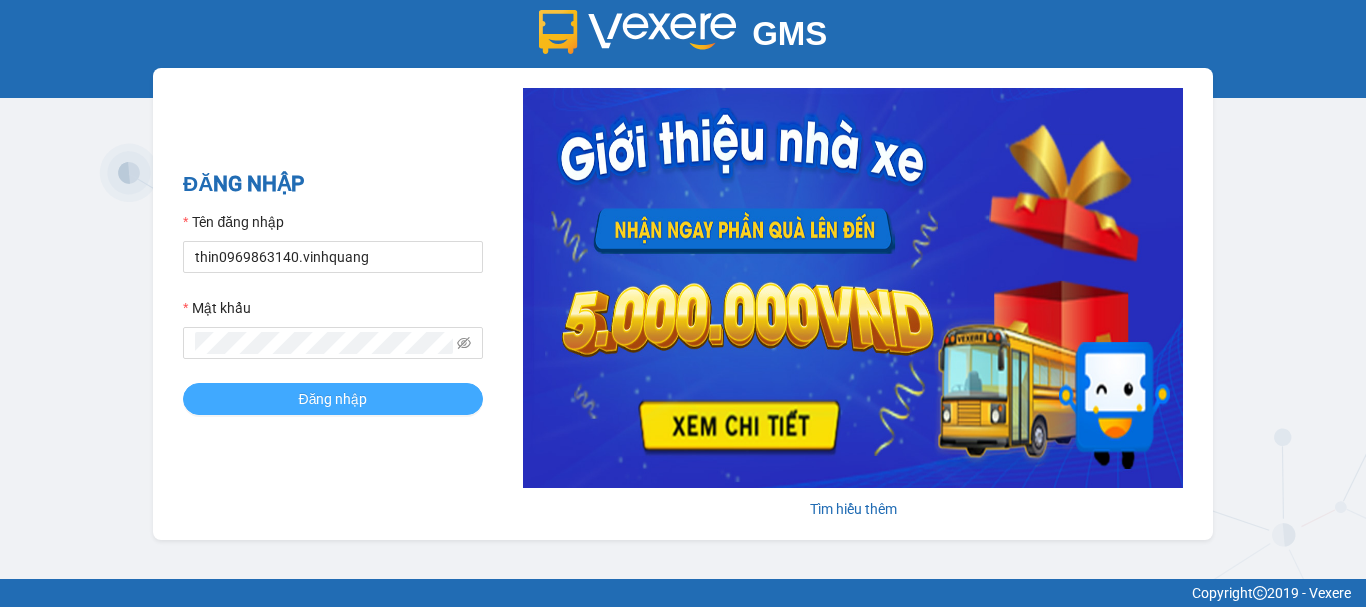 click on "Đăng nhập" at bounding box center (333, 399) 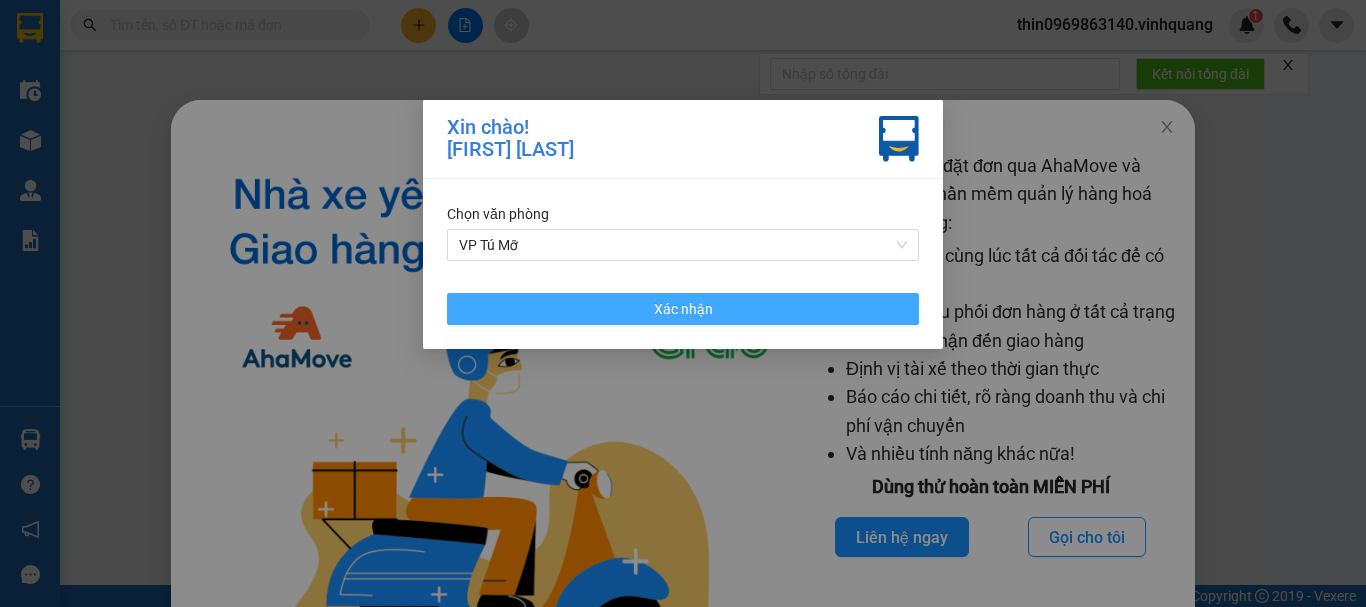click on "Xác nhận" at bounding box center (683, 309) 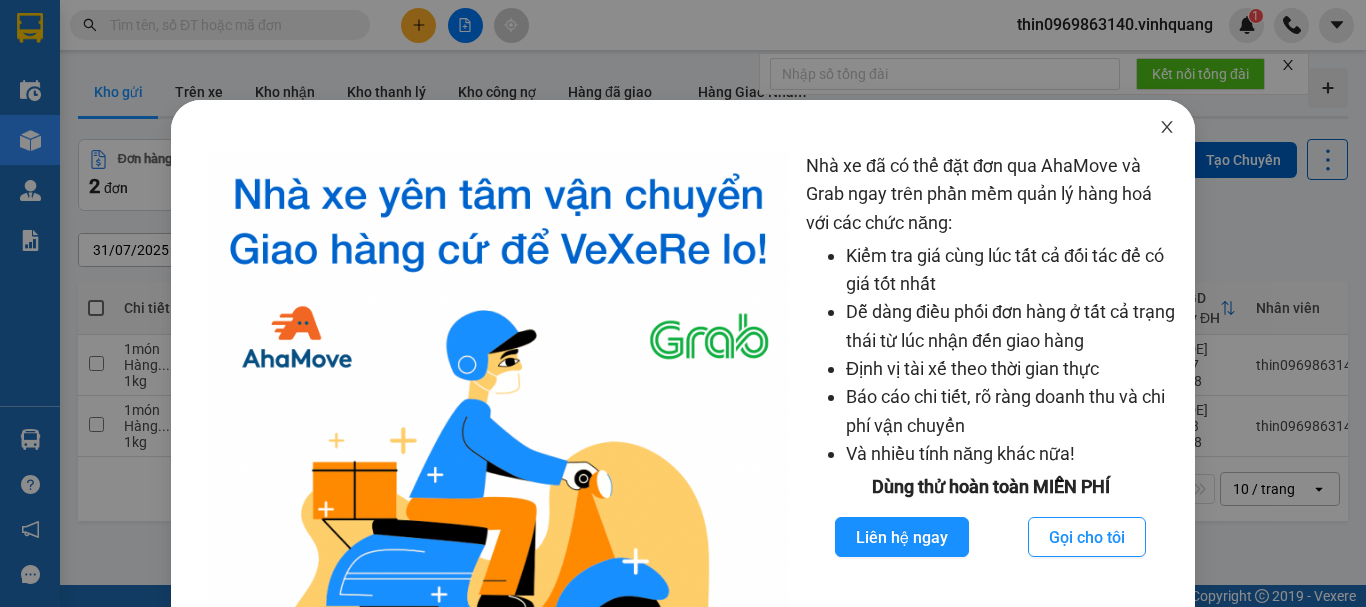click 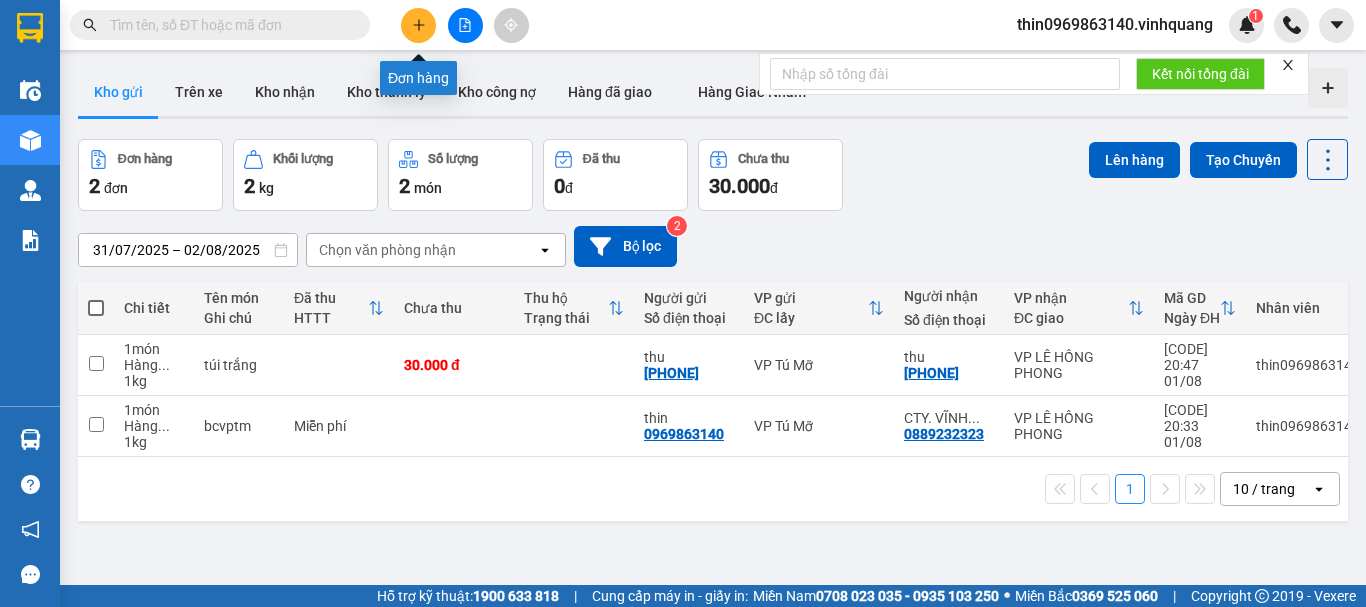 click 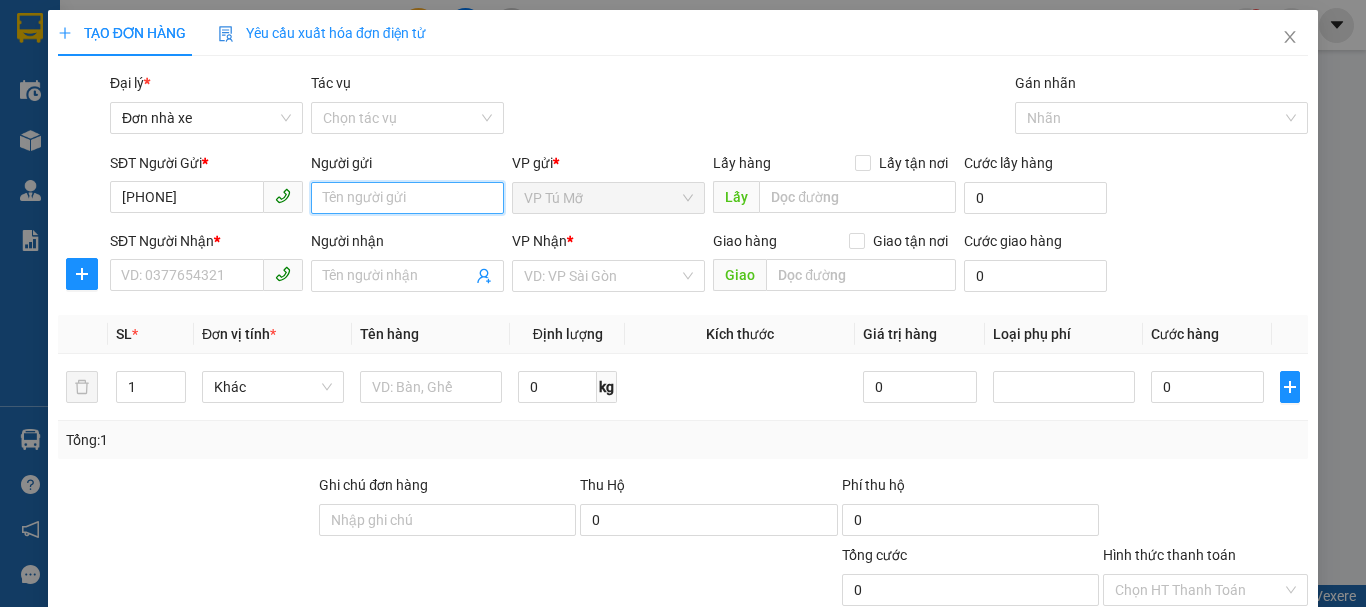 click on "Người gửi" at bounding box center (407, 198) 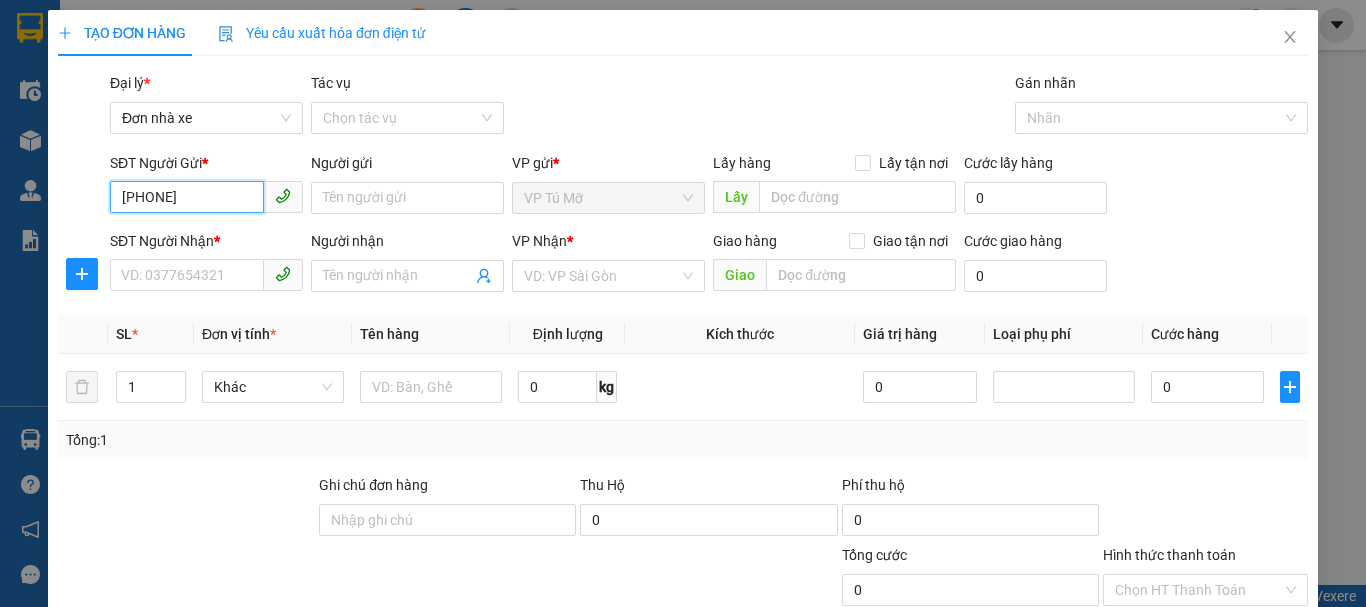 click on "[PHONE]" at bounding box center [187, 197] 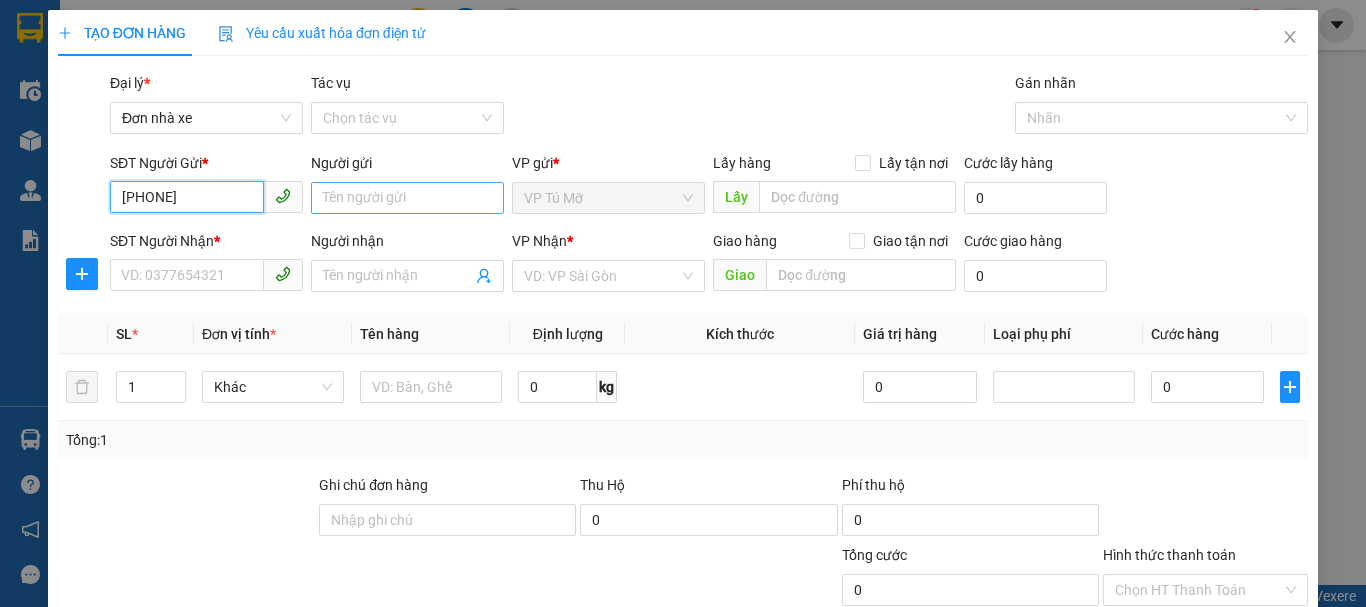 type on "[PHONE]" 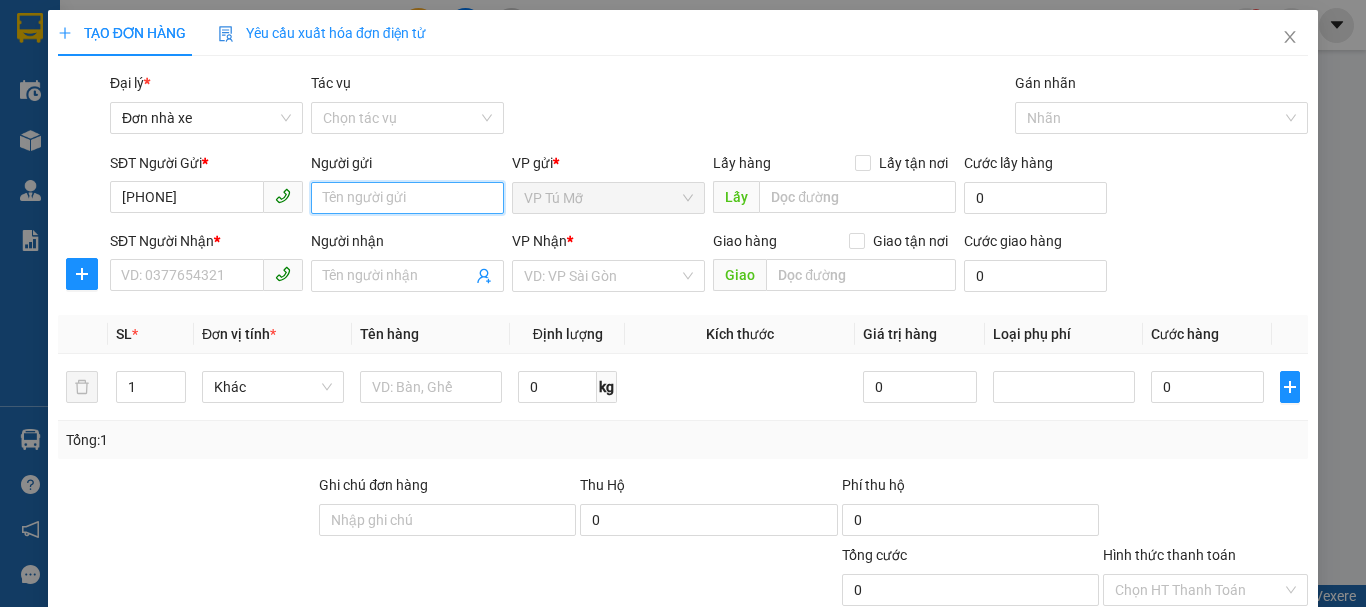 click on "Người gửi" at bounding box center [407, 198] 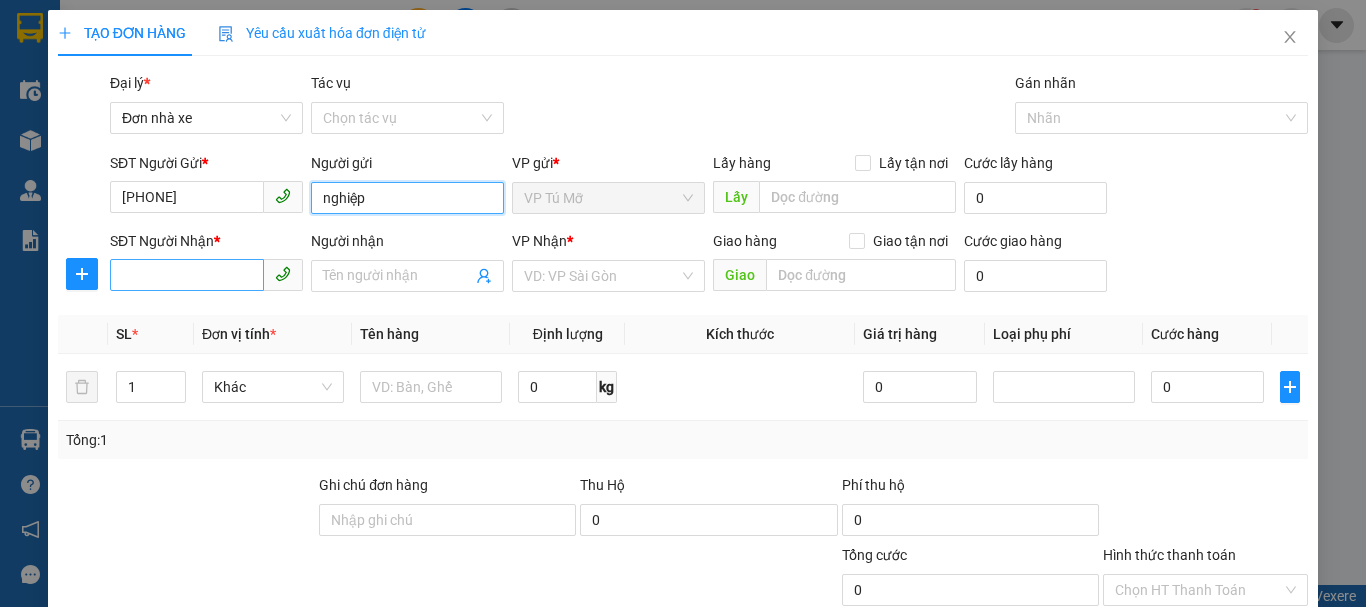 type on "nghiệp" 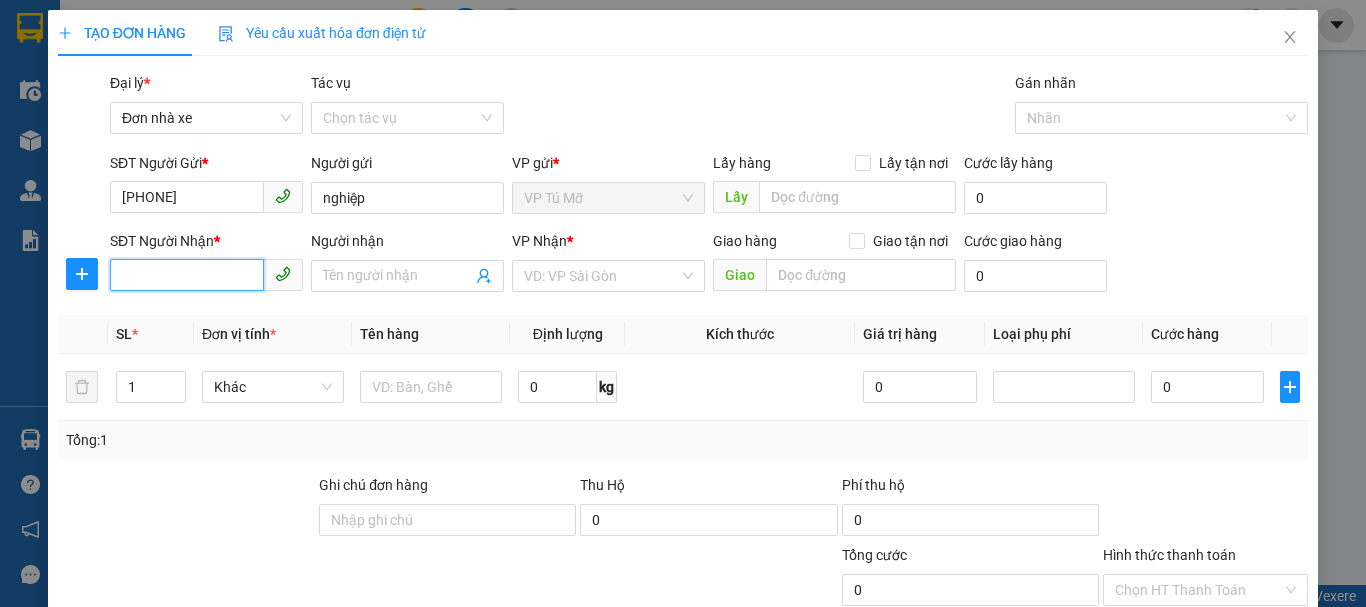 click on "SĐT Người Nhận  *" at bounding box center (187, 275) 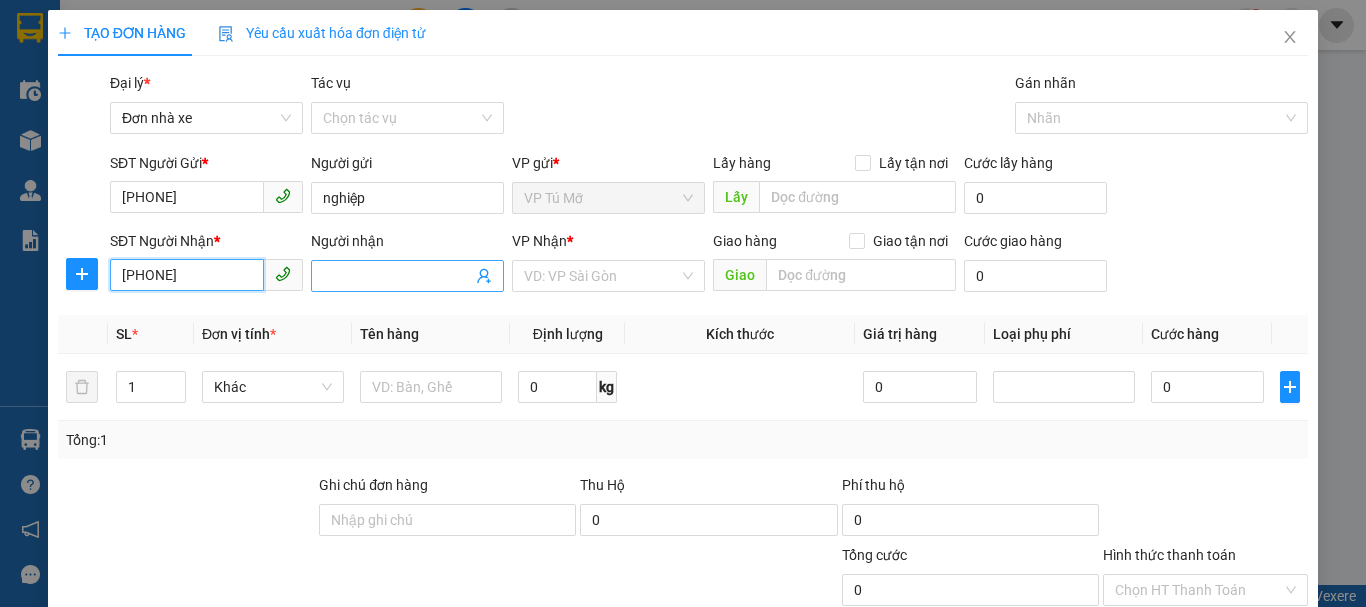 type on "[PHONE]" 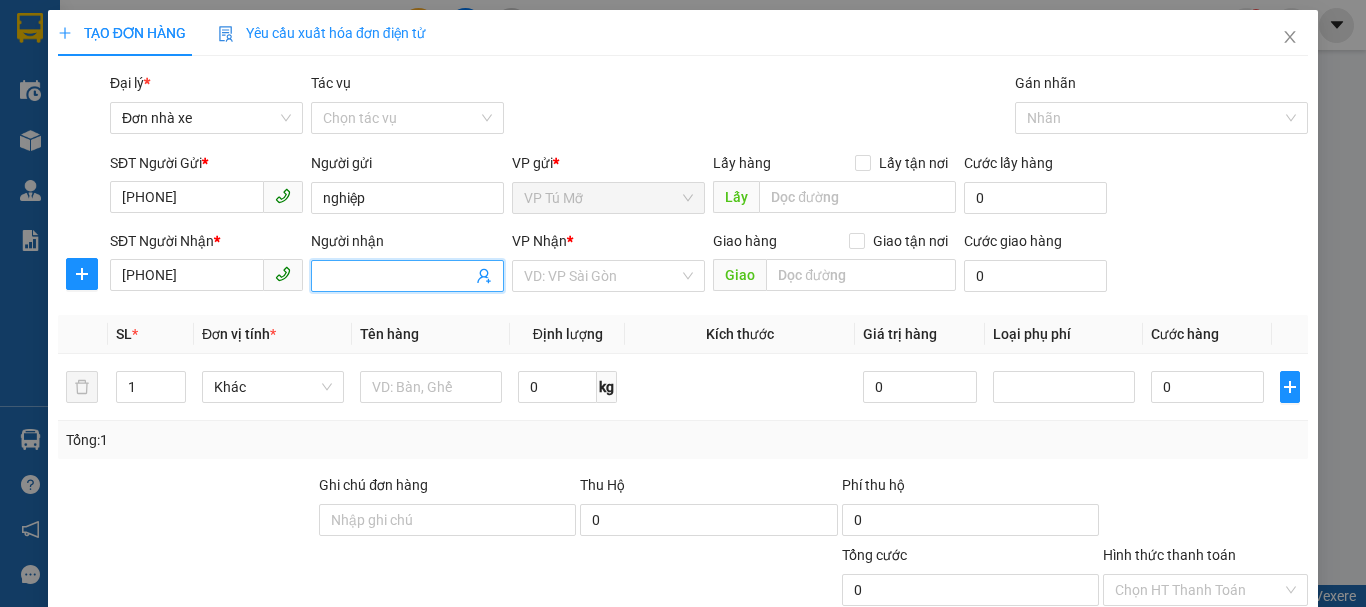click at bounding box center (407, 276) 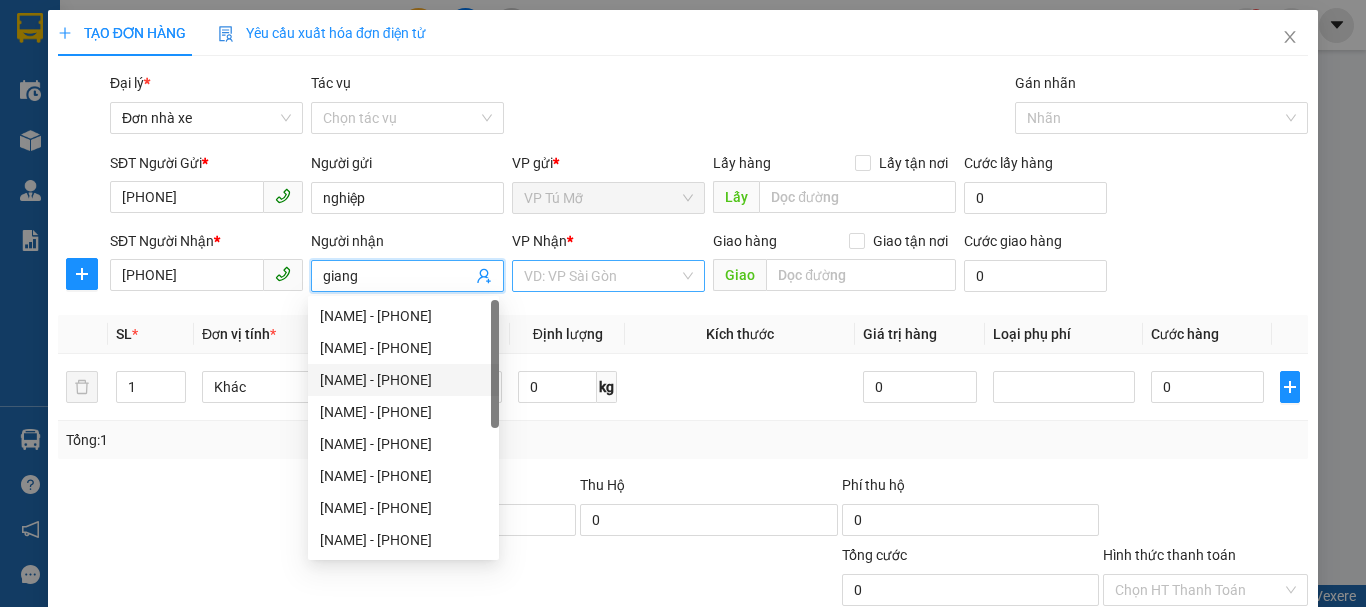 type on "giang" 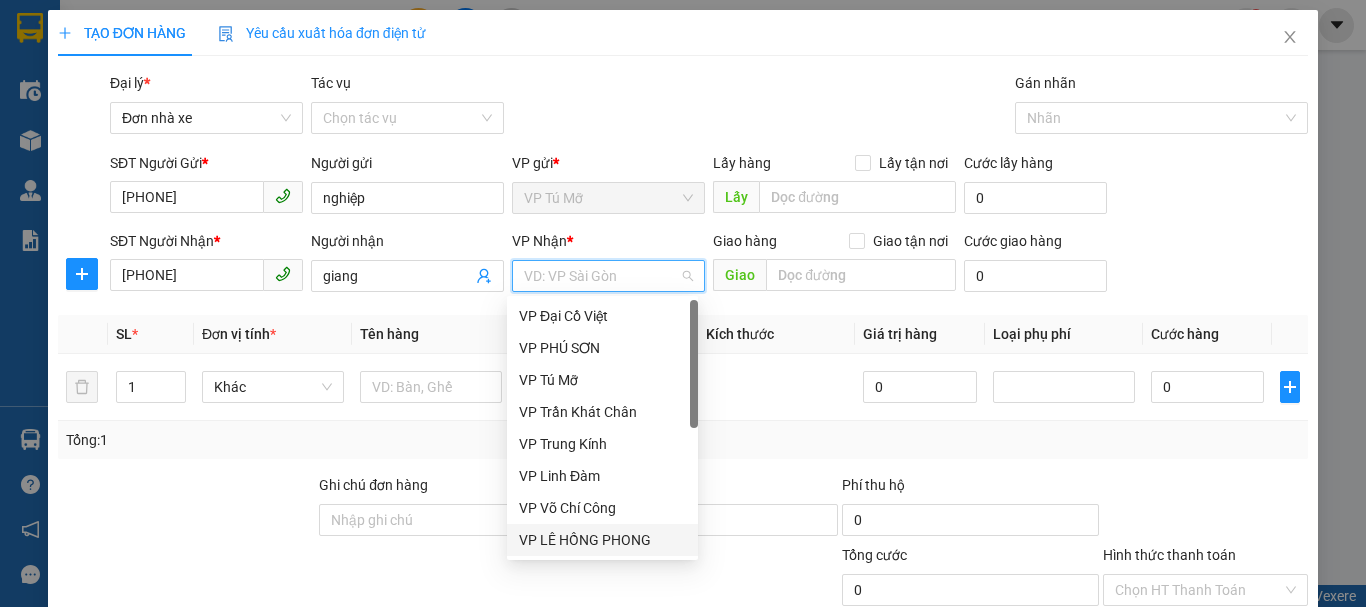 click on "VP LÊ HỒNG PHONG" at bounding box center [602, 540] 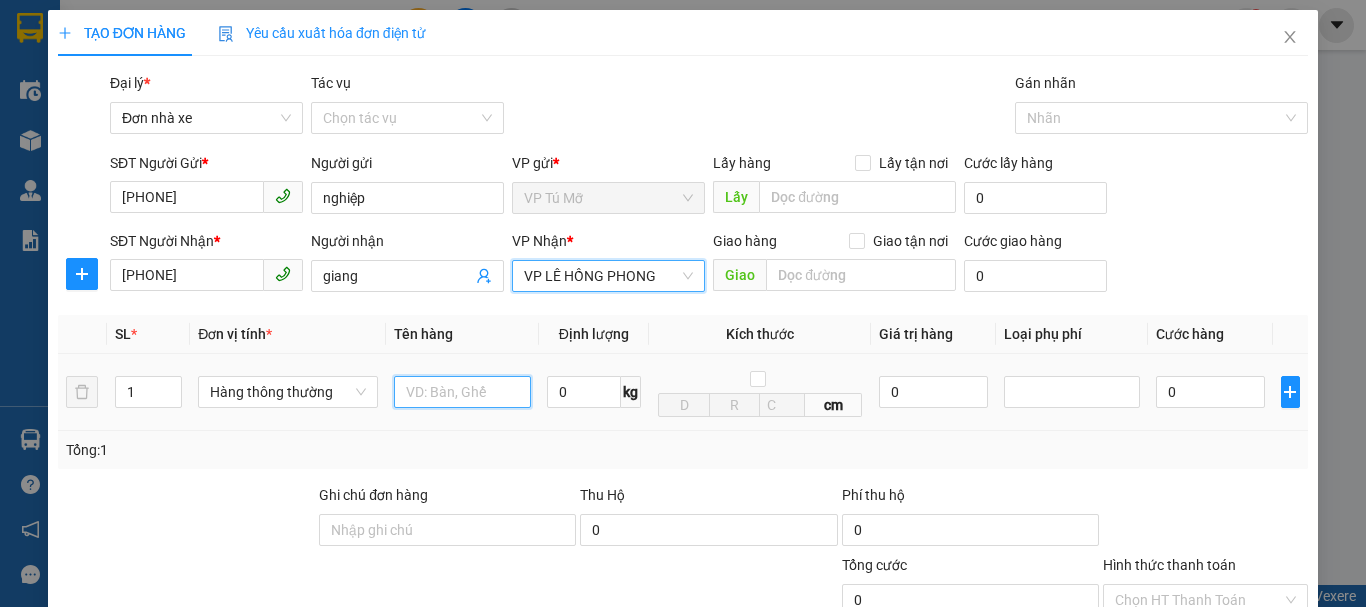 click at bounding box center (462, 392) 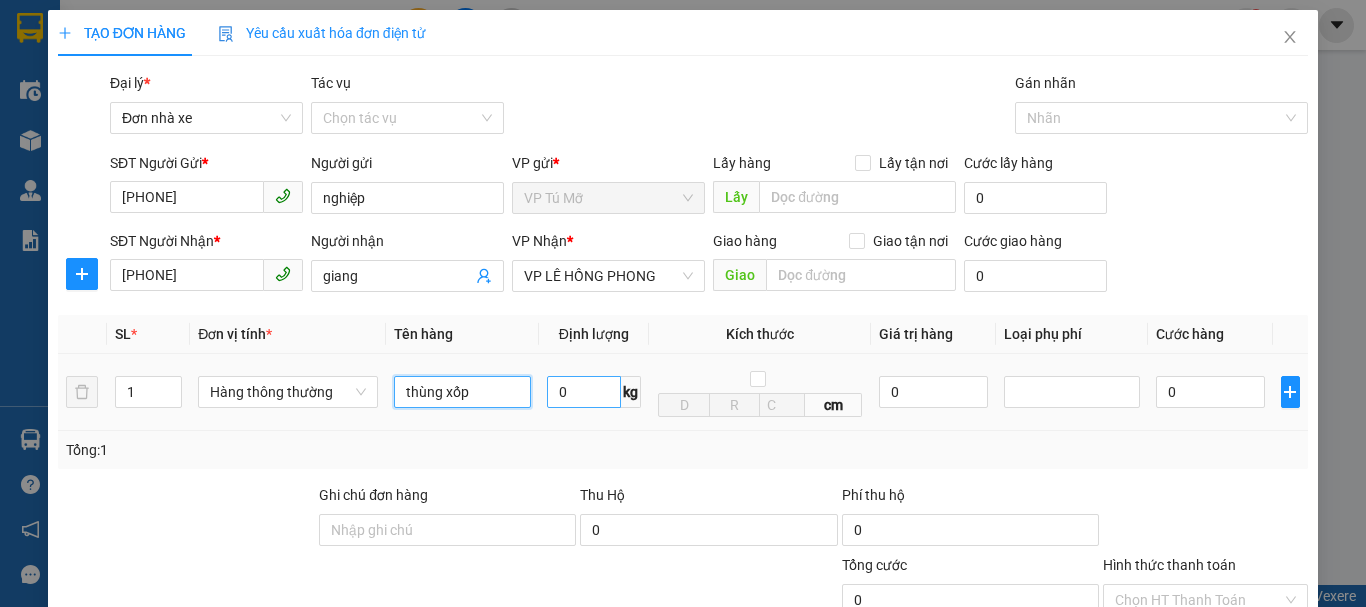 type on "thùng xốp" 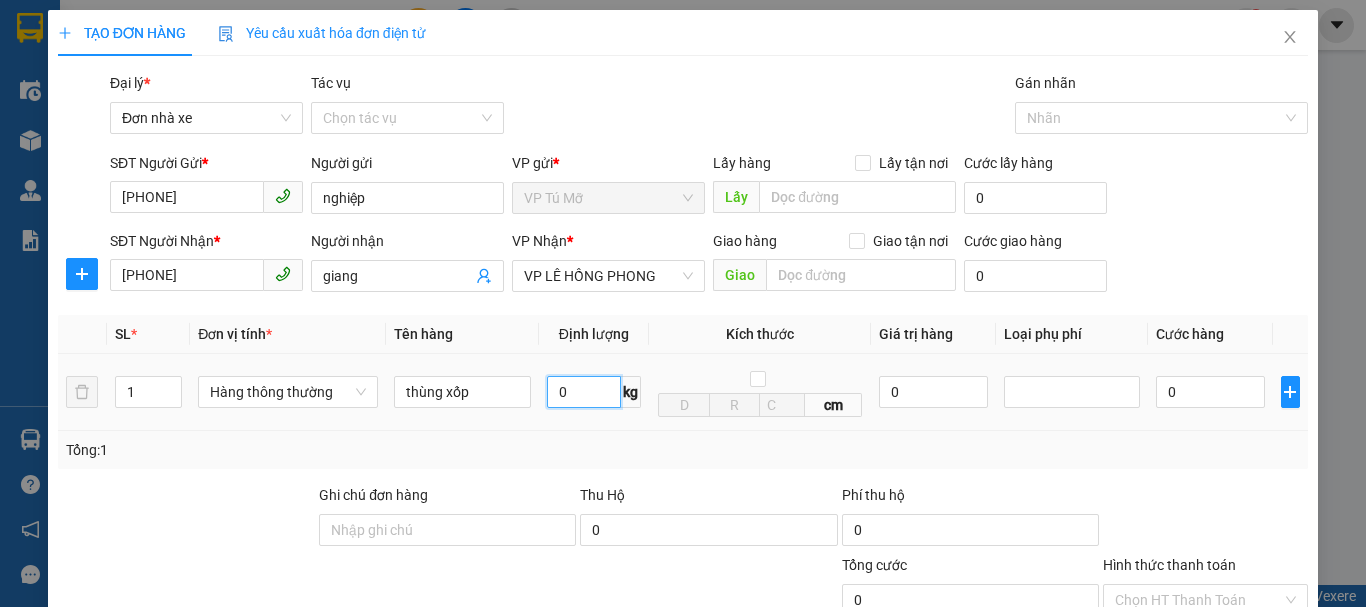click on "0" at bounding box center [584, 392] 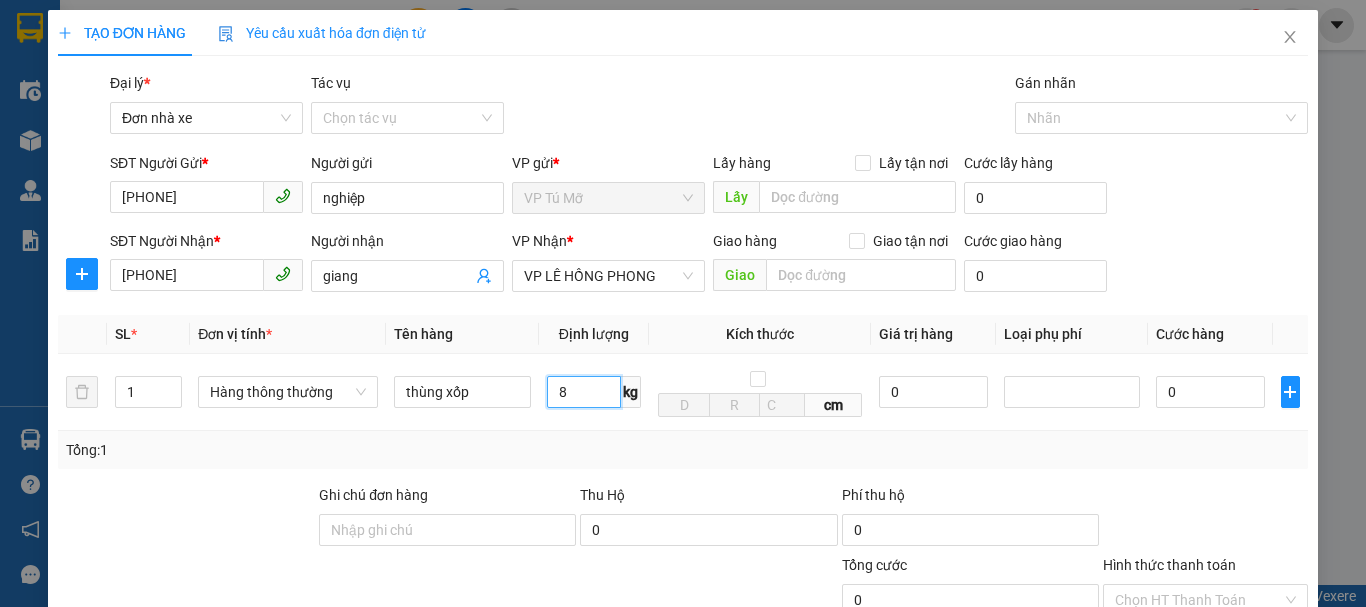 scroll, scrollTop: 286, scrollLeft: 0, axis: vertical 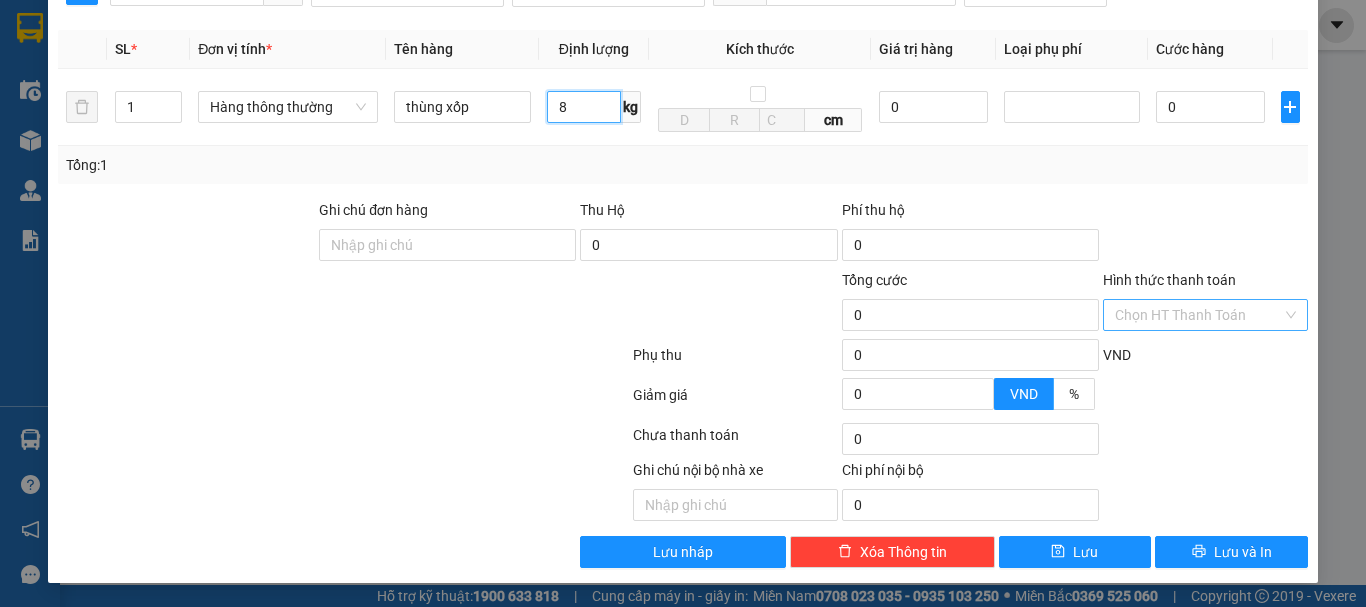 type on "8" 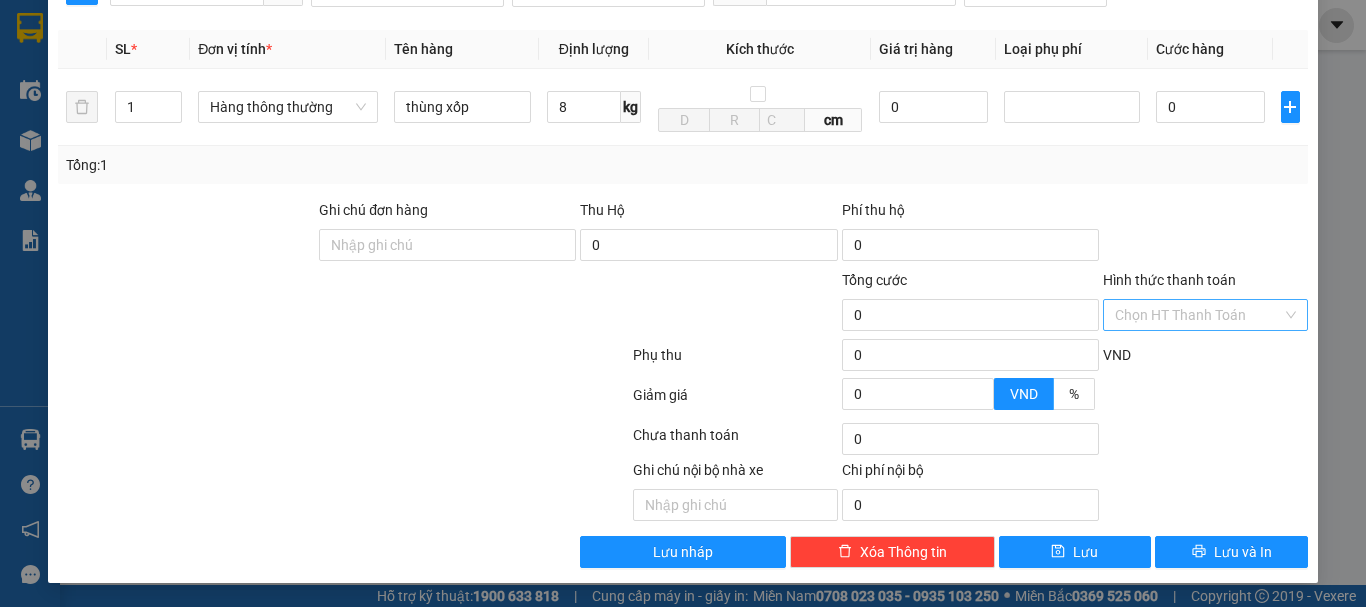 click on "Hình thức thanh toán" at bounding box center (1198, 315) 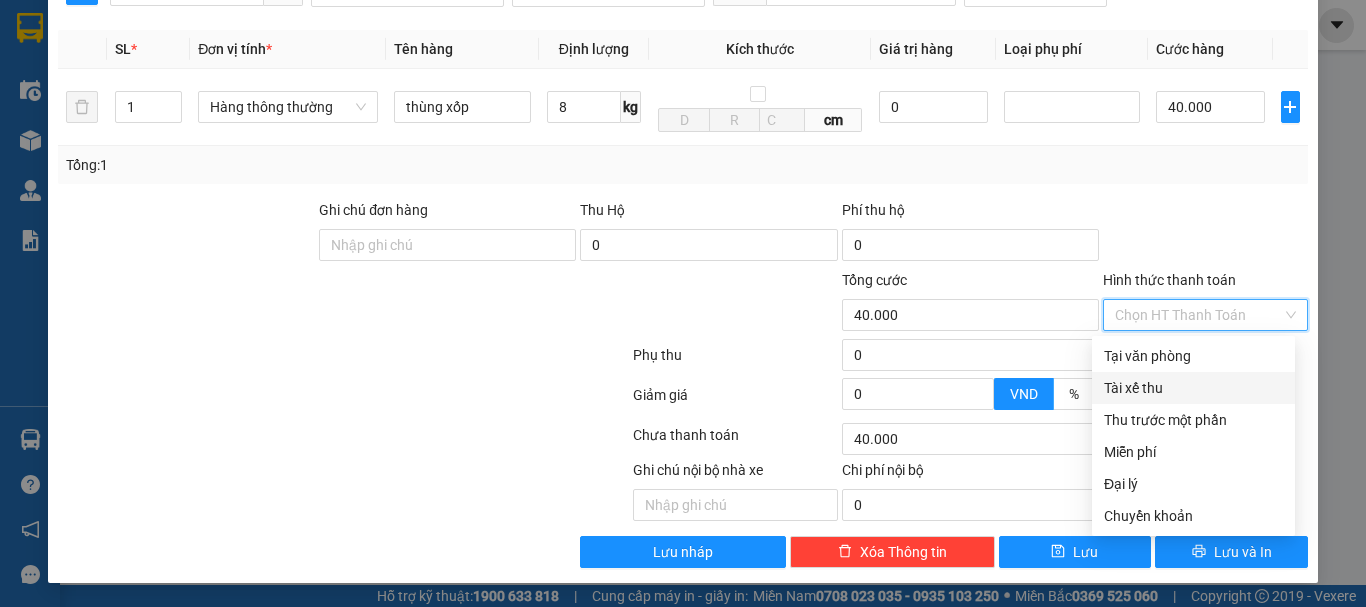 click on "Tại văn phòng" at bounding box center [1193, 356] 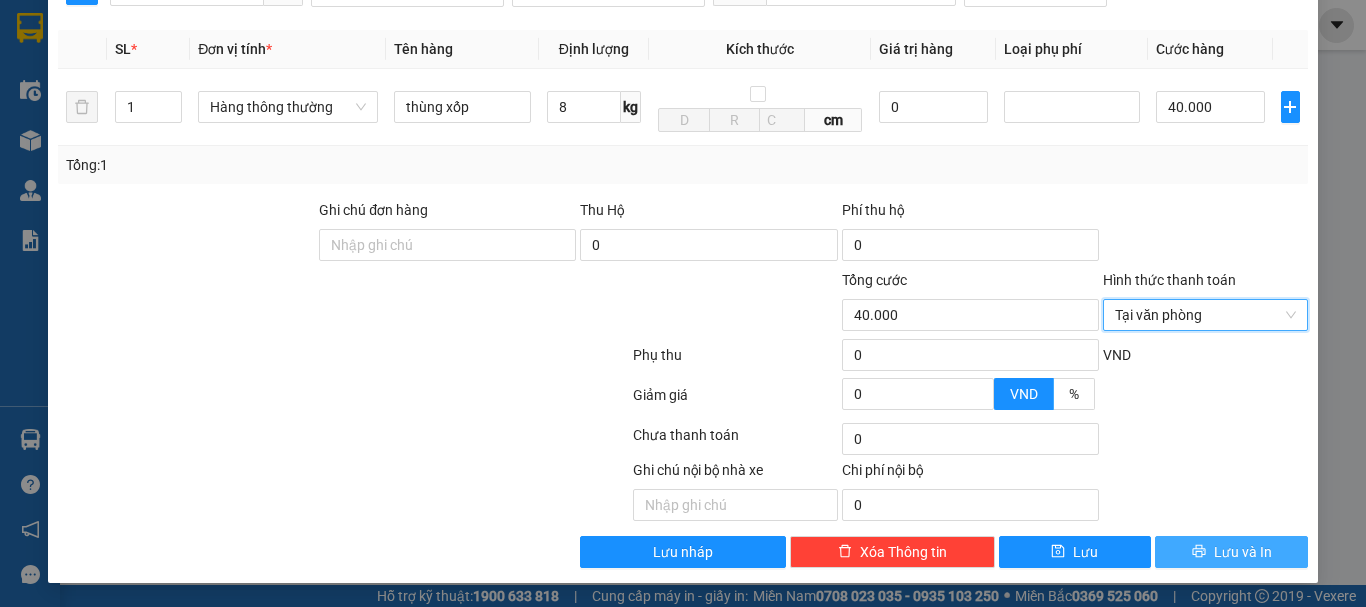 click on "Lưu và In" at bounding box center (1231, 552) 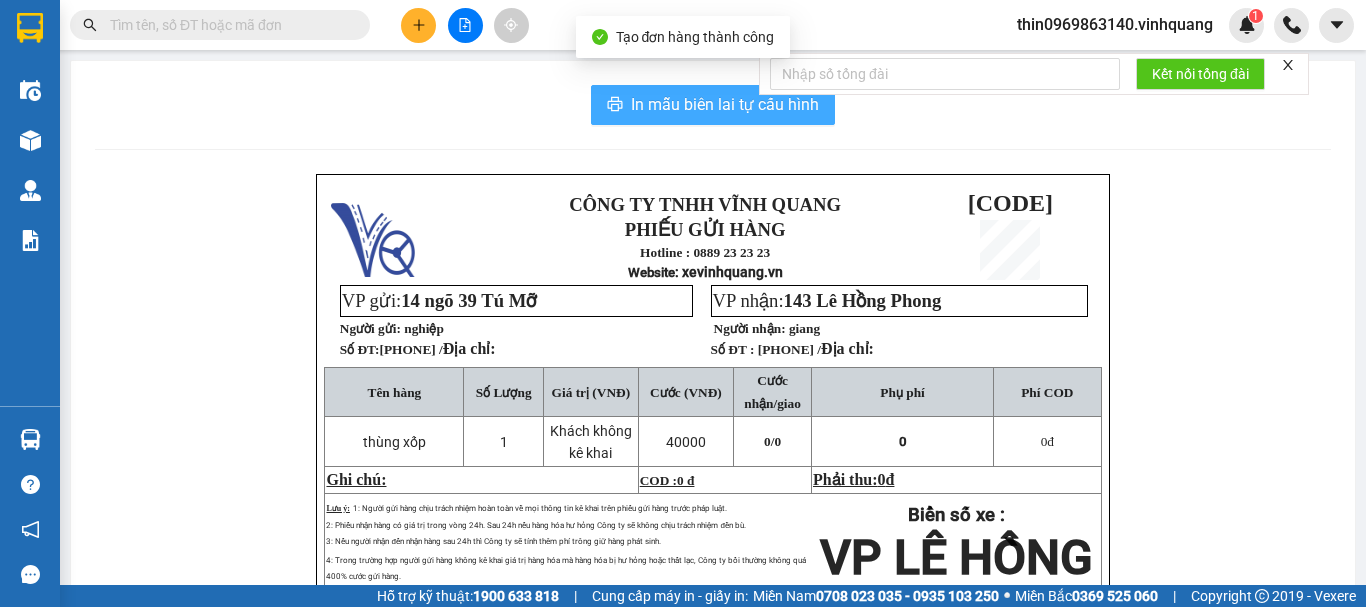 click on "In mẫu biên lai tự cấu hình" at bounding box center [725, 104] 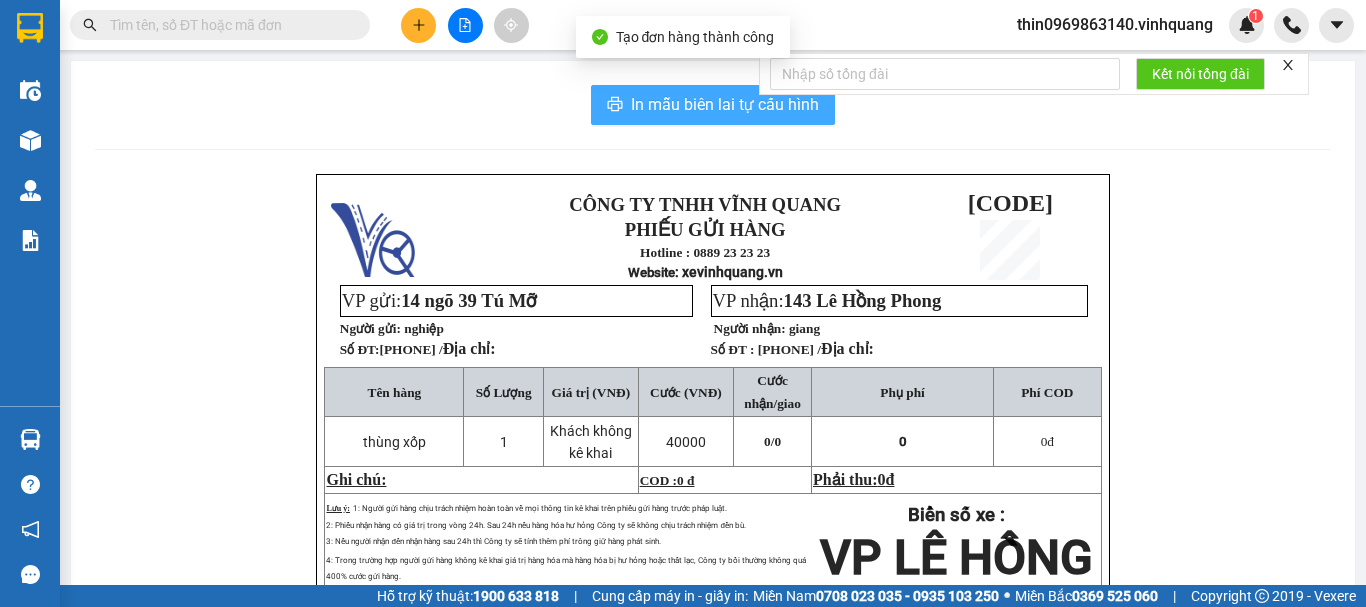 scroll, scrollTop: 0, scrollLeft: 0, axis: both 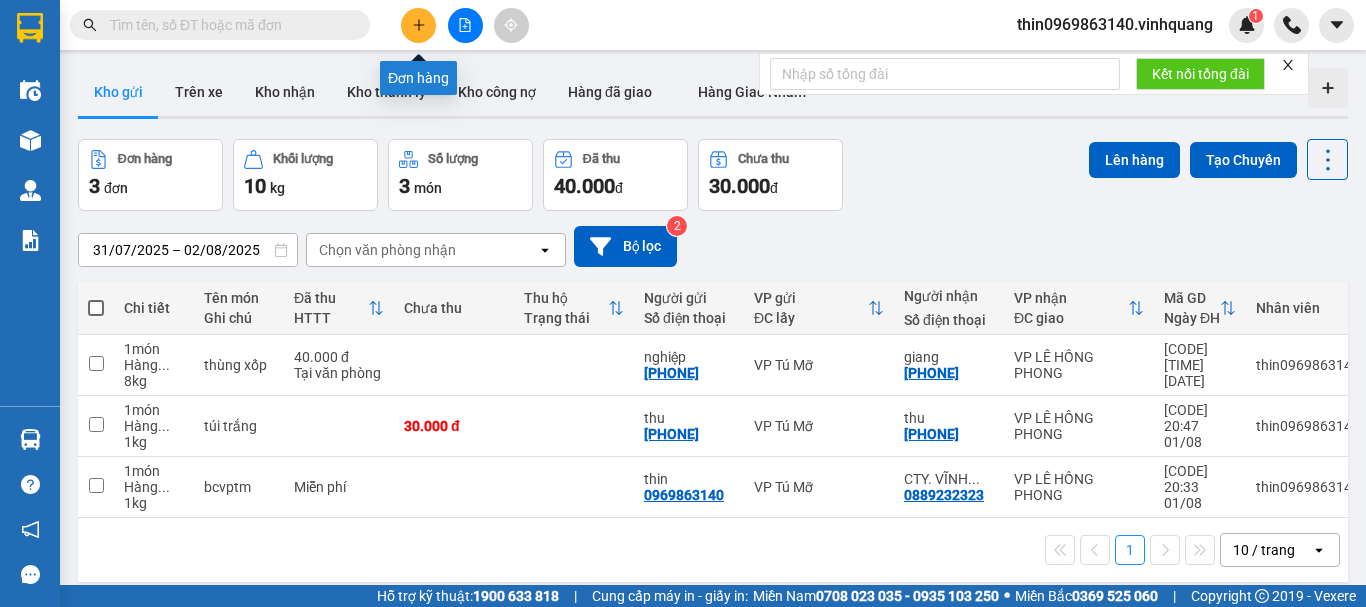 click at bounding box center [418, 25] 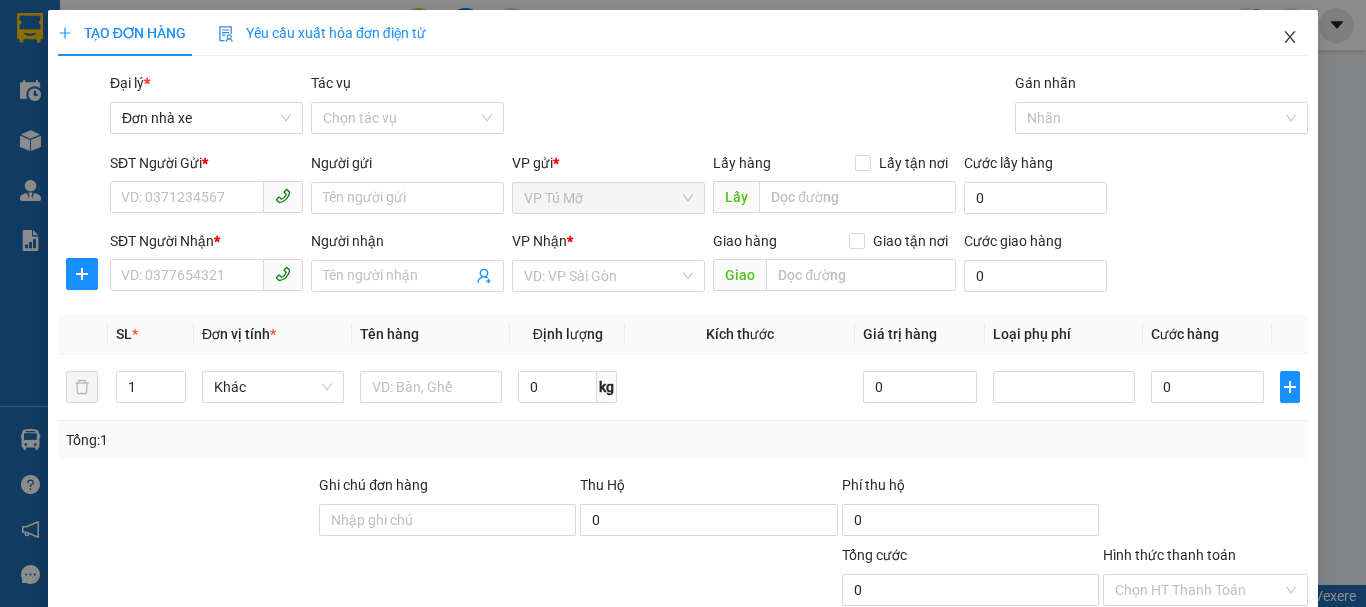 click 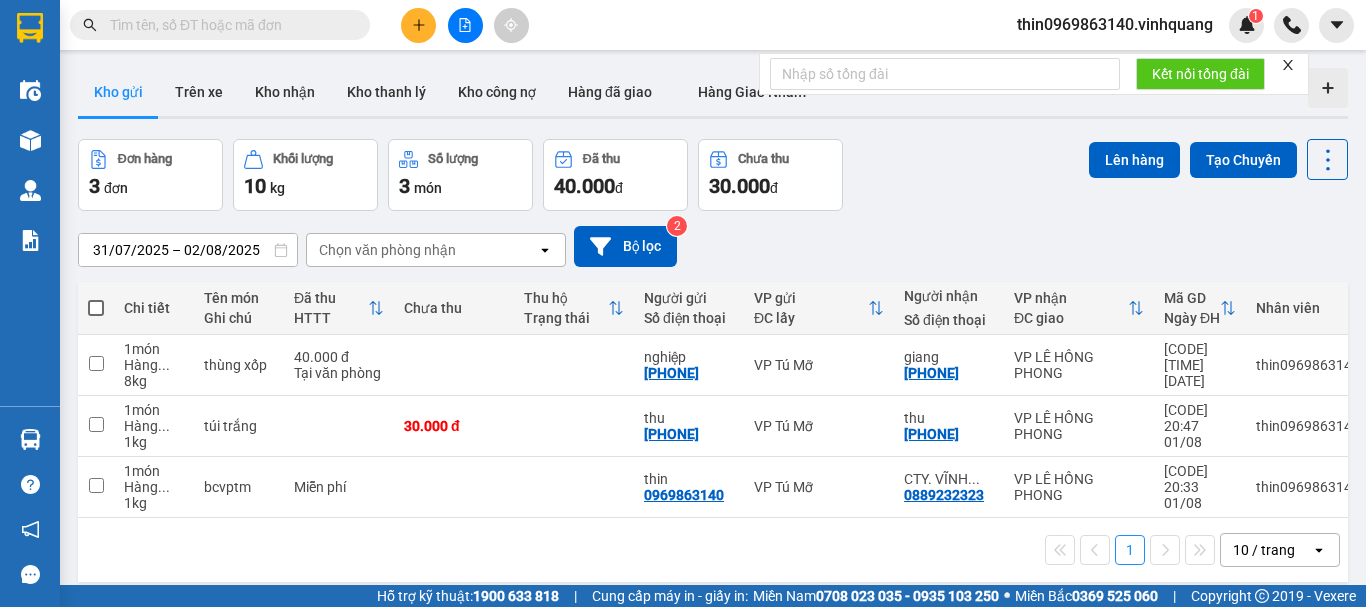 click at bounding box center [96, 308] 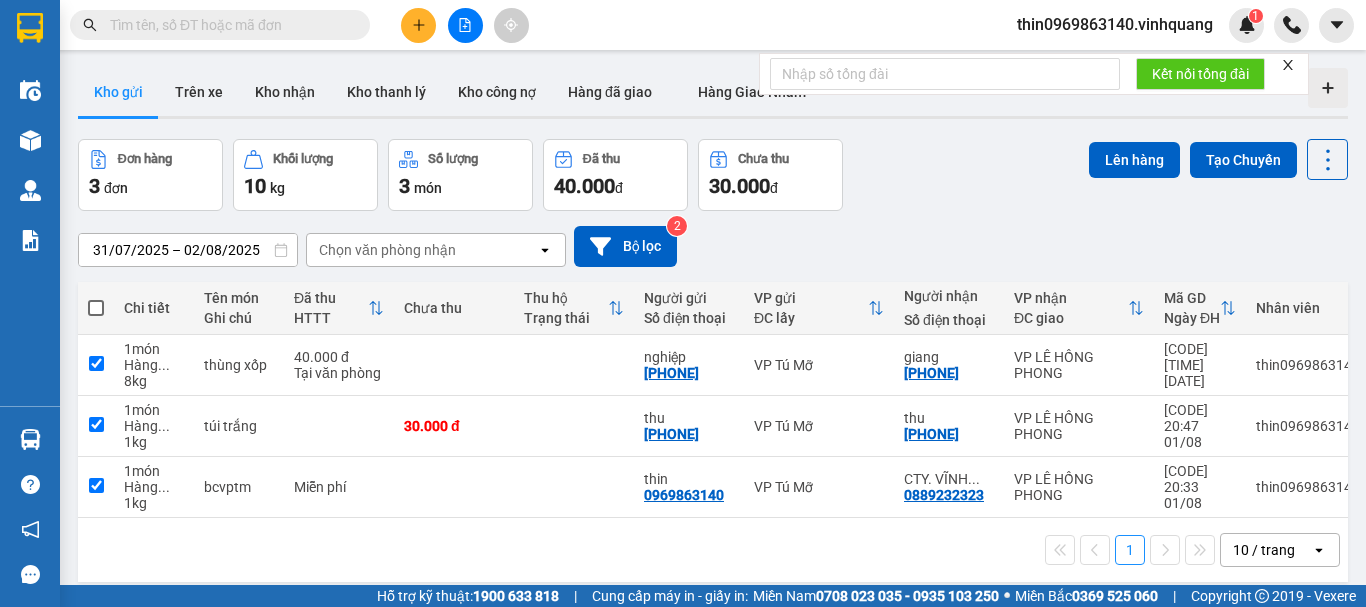 checkbox on "true" 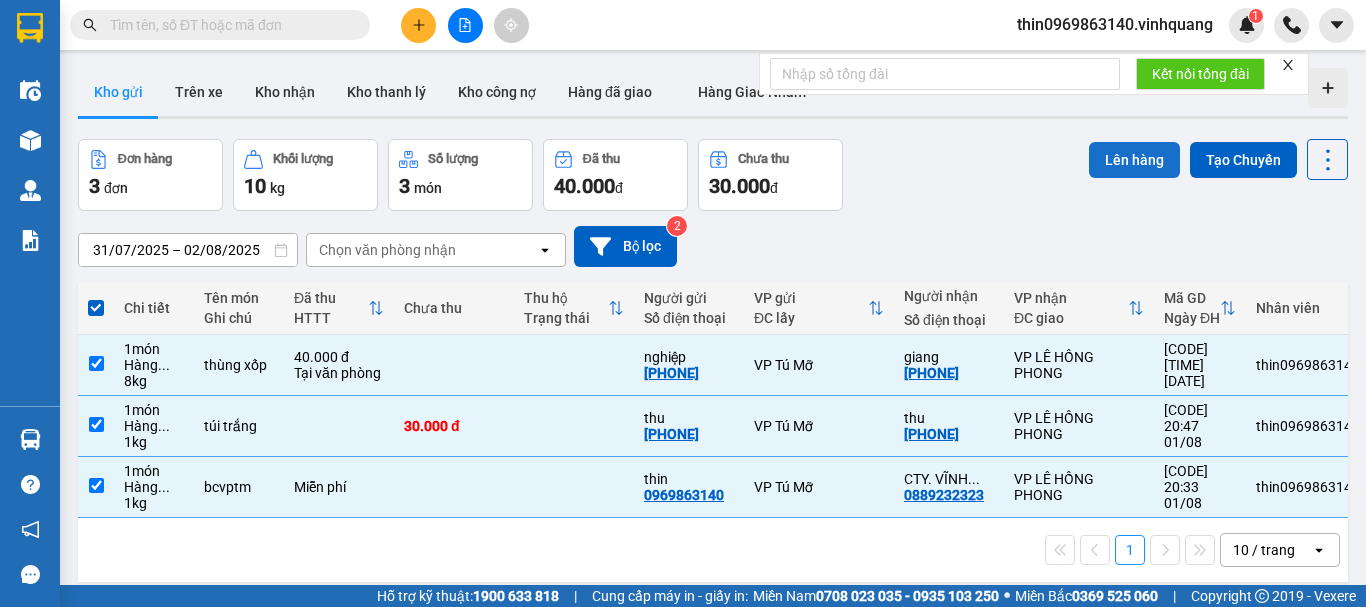click on "Lên hàng" at bounding box center (1134, 160) 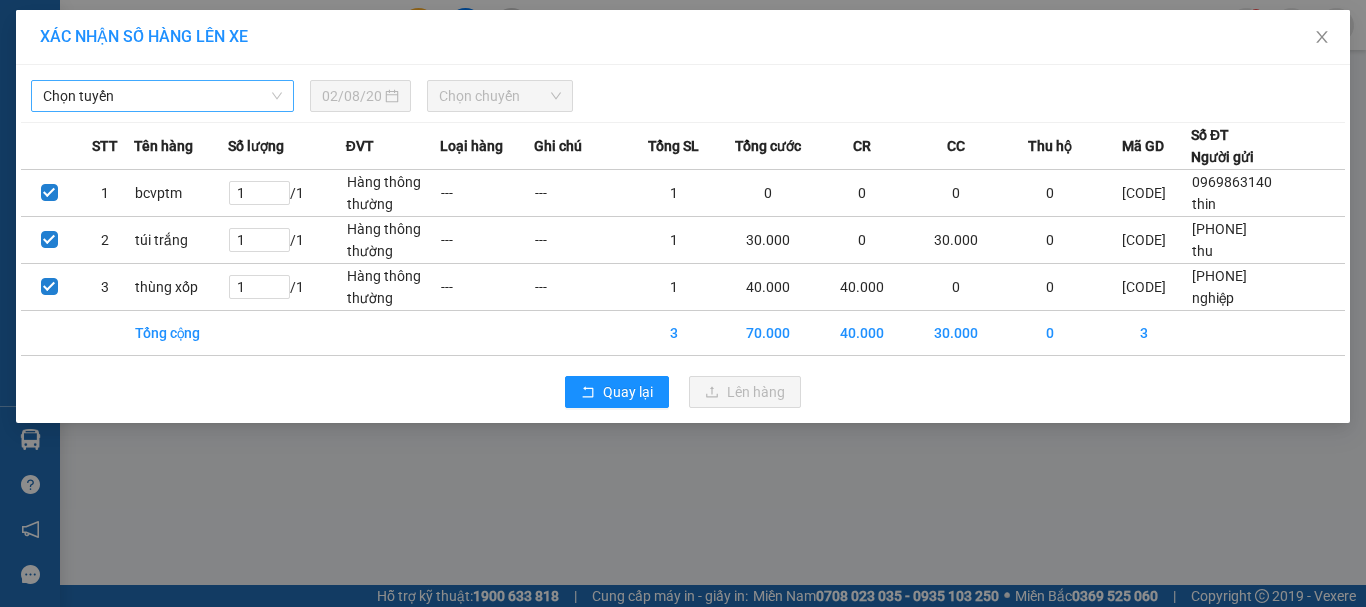 click on "Chọn tuyến" at bounding box center [162, 96] 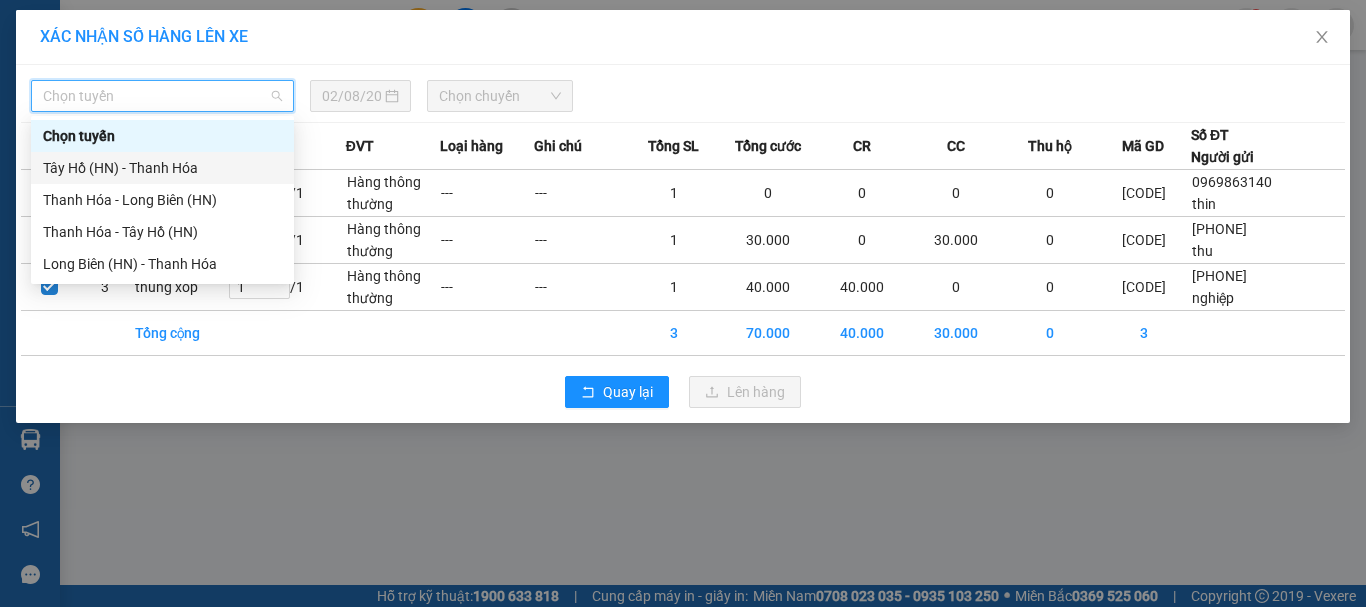 click on "Tây Hồ (HN) - Thanh Hóa" at bounding box center [162, 168] 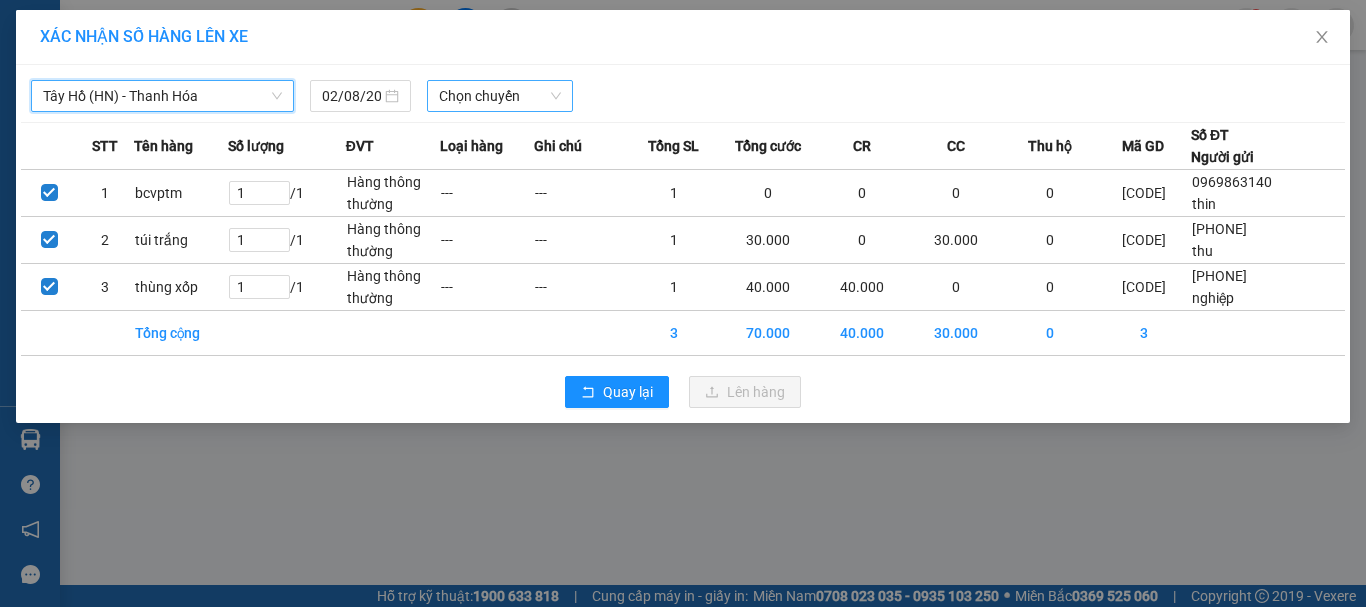 click on "Chọn chuyến" at bounding box center (500, 96) 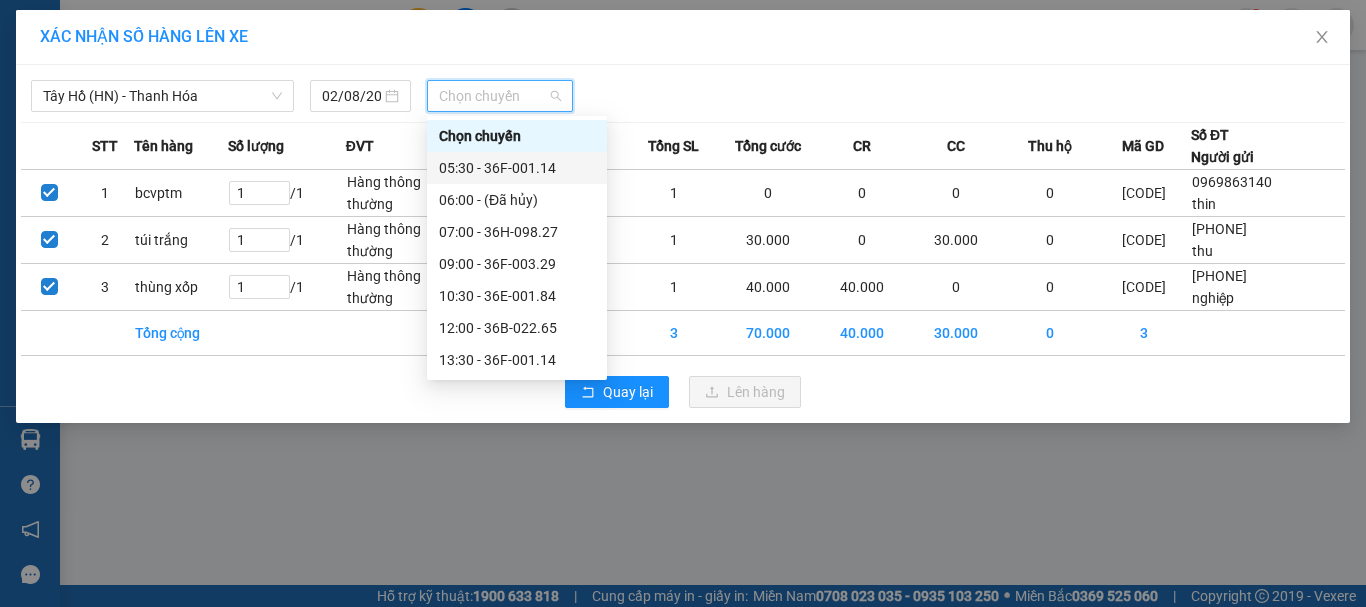 click on "[TIME]     - [CODE]" at bounding box center (517, 168) 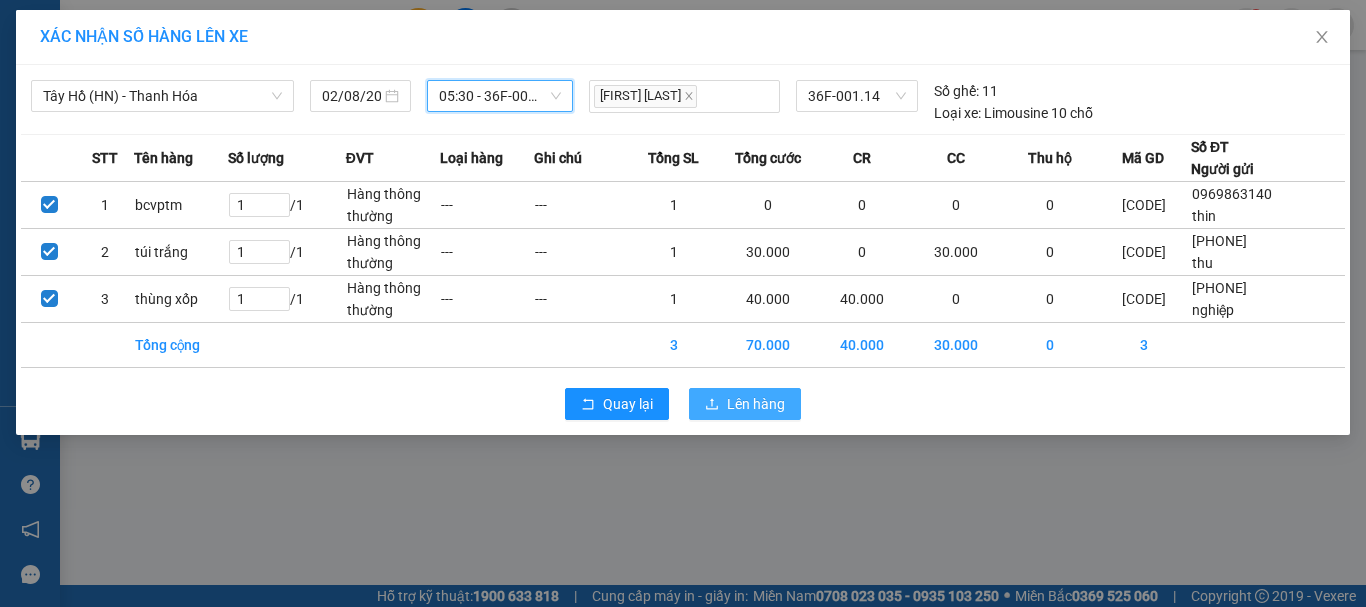 click on "Lên hàng" at bounding box center (756, 404) 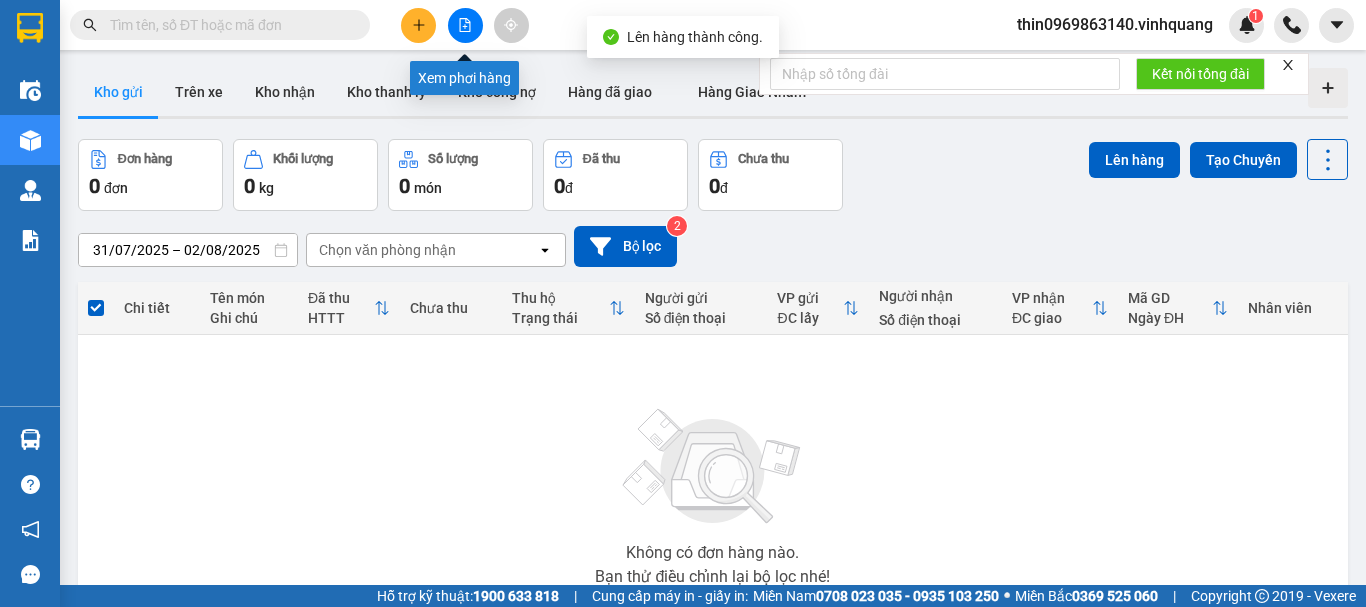 click 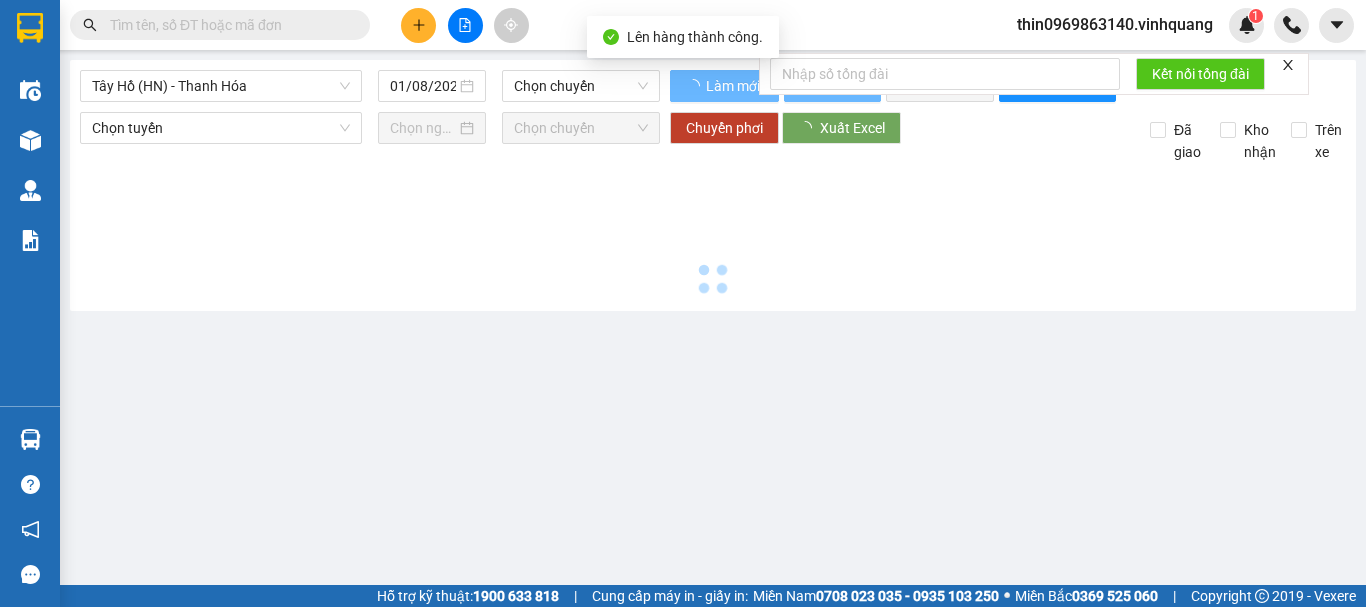 type on "02/08/2025" 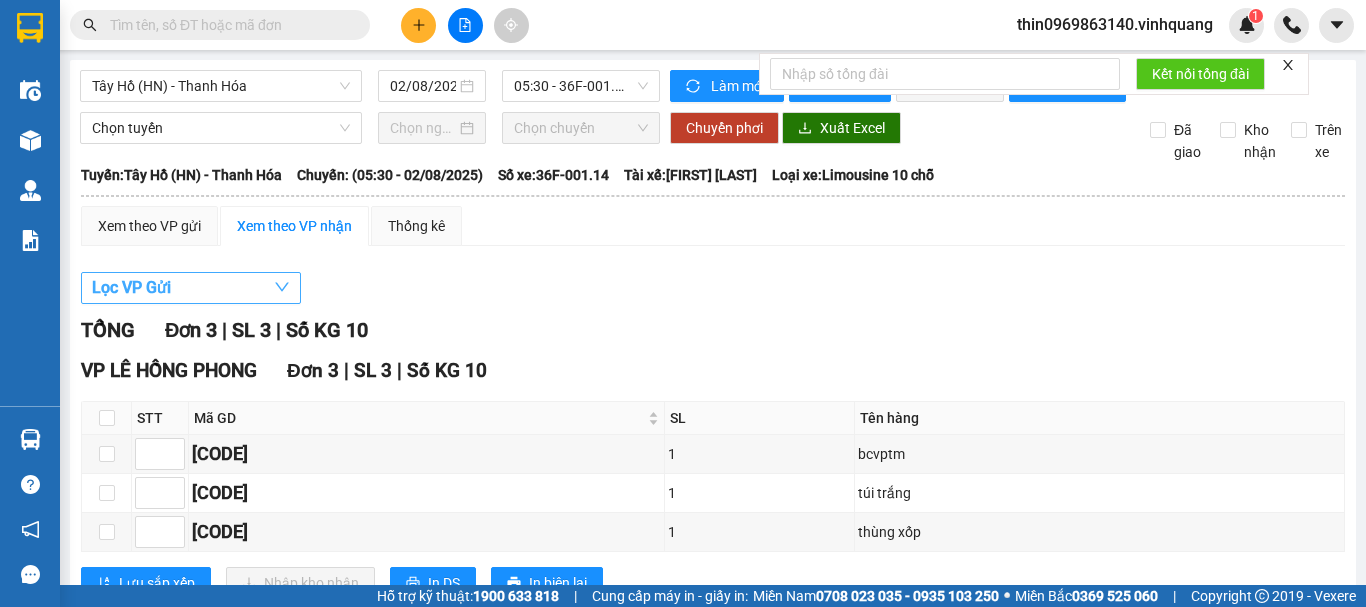 click on "Lọc VP Gửi" at bounding box center (131, 287) 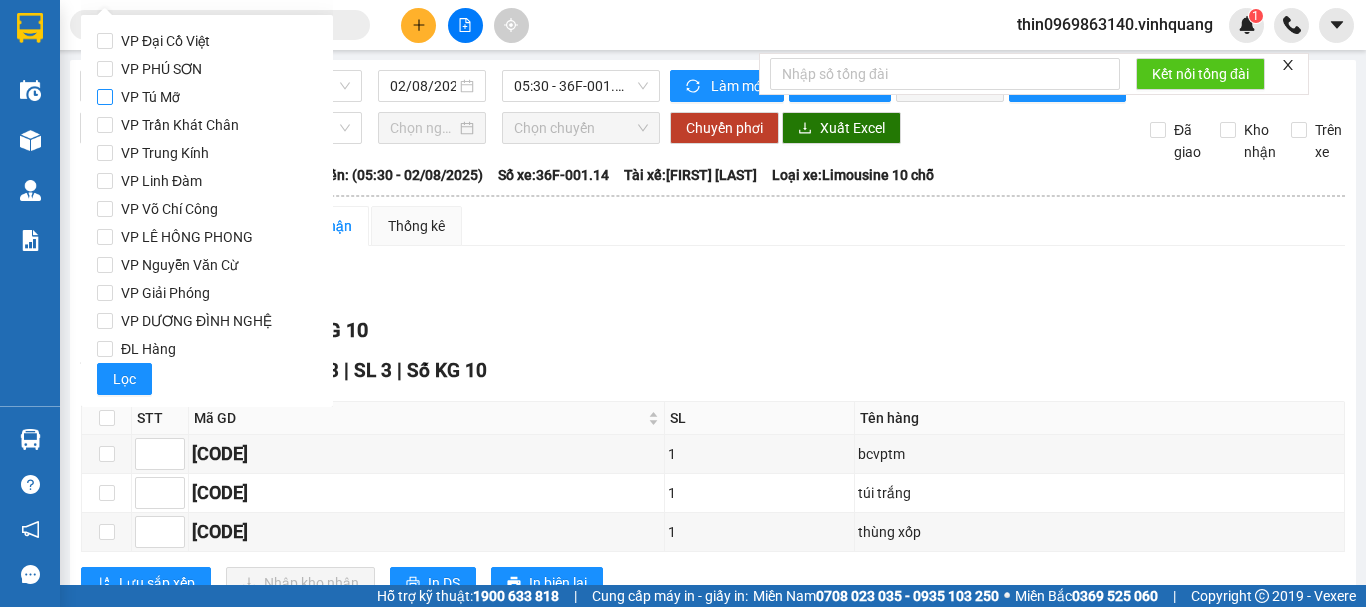 click on "VP Tú Mỡ" at bounding box center (105, 97) 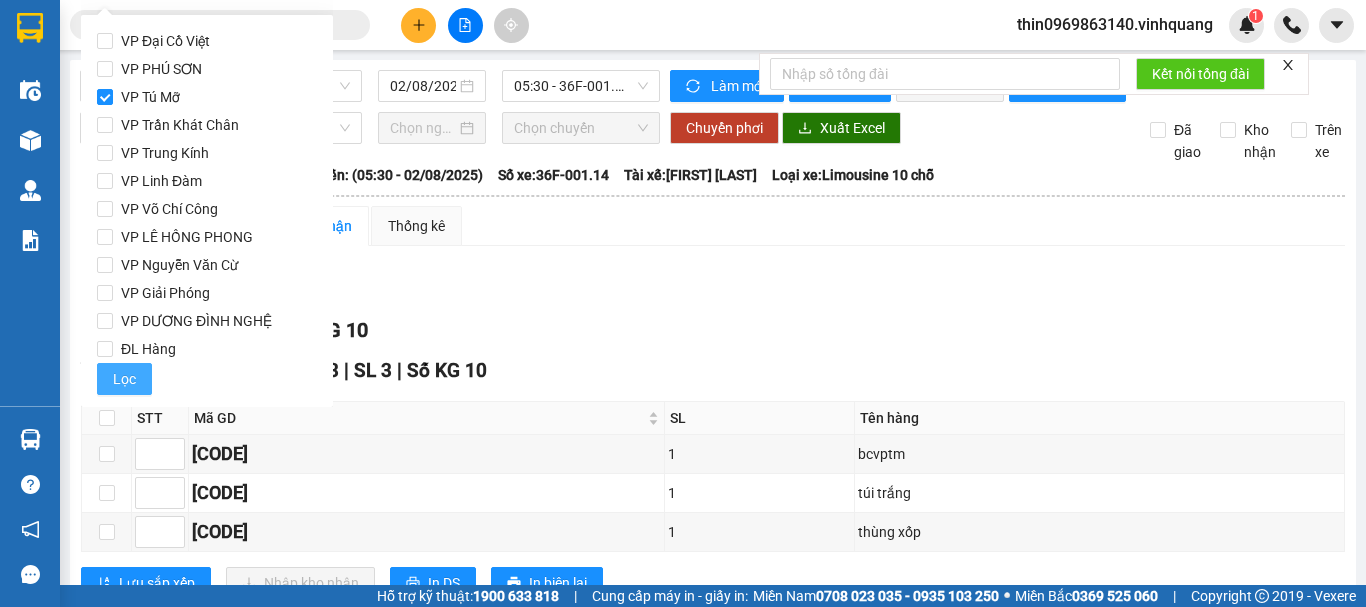 click on "Lọc" at bounding box center [124, 379] 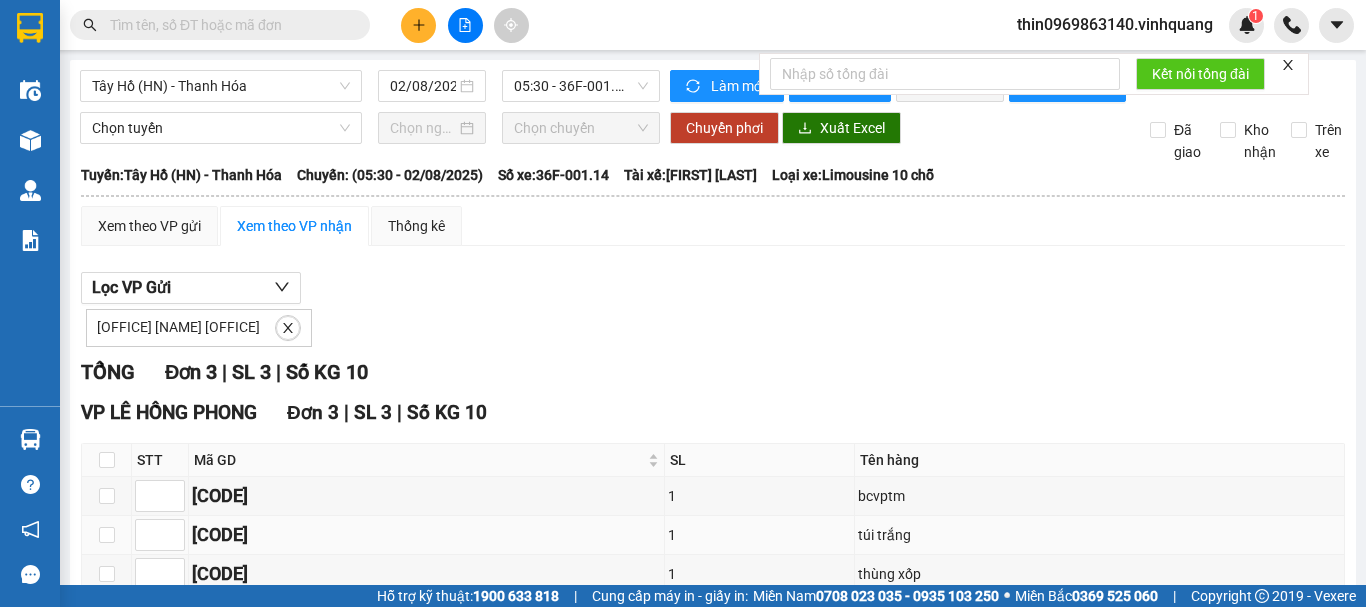 scroll, scrollTop: 129, scrollLeft: 0, axis: vertical 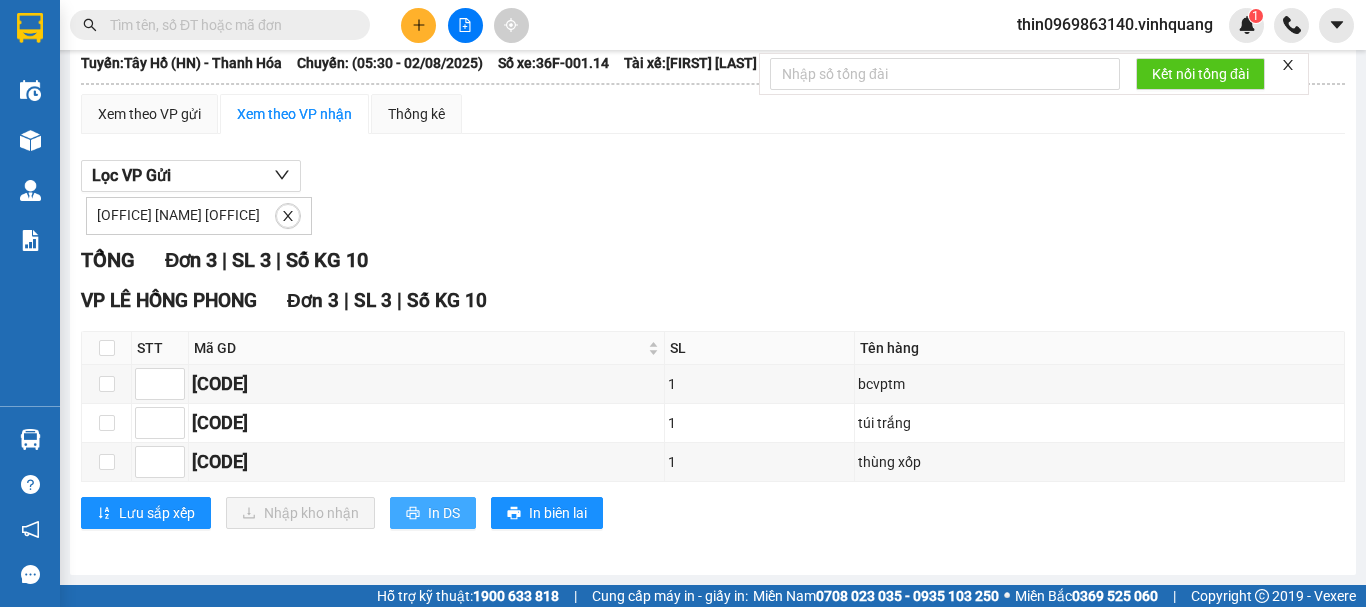 click on "In DS" at bounding box center [444, 513] 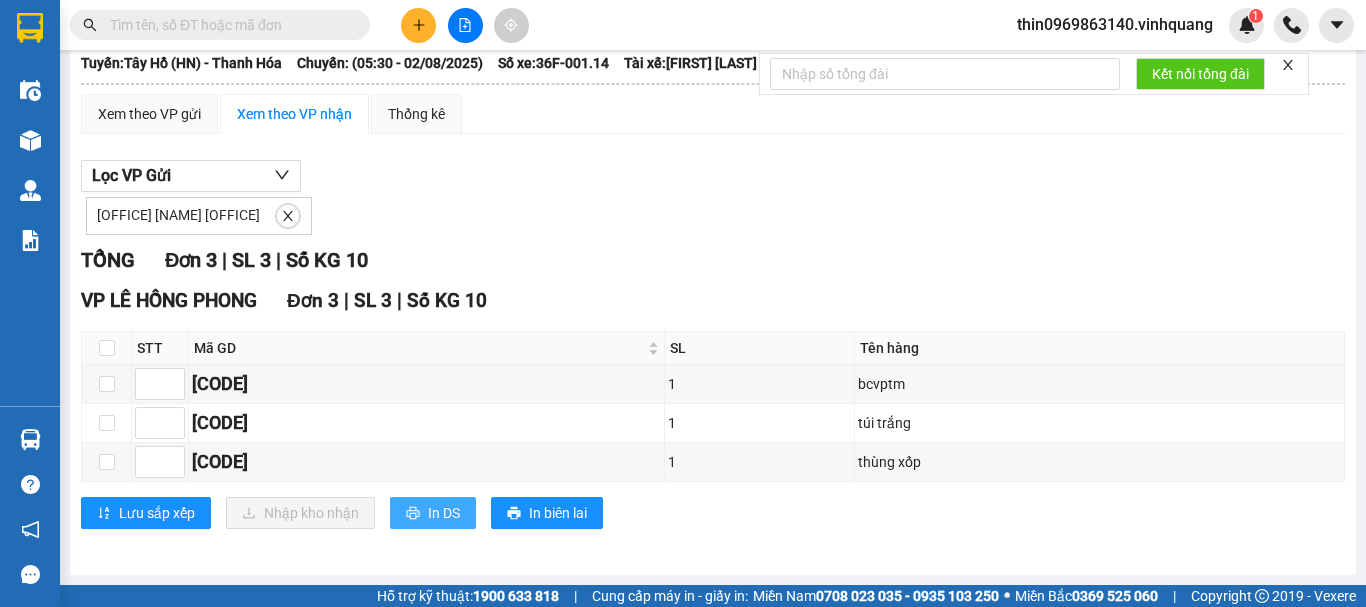 scroll, scrollTop: 0, scrollLeft: 0, axis: both 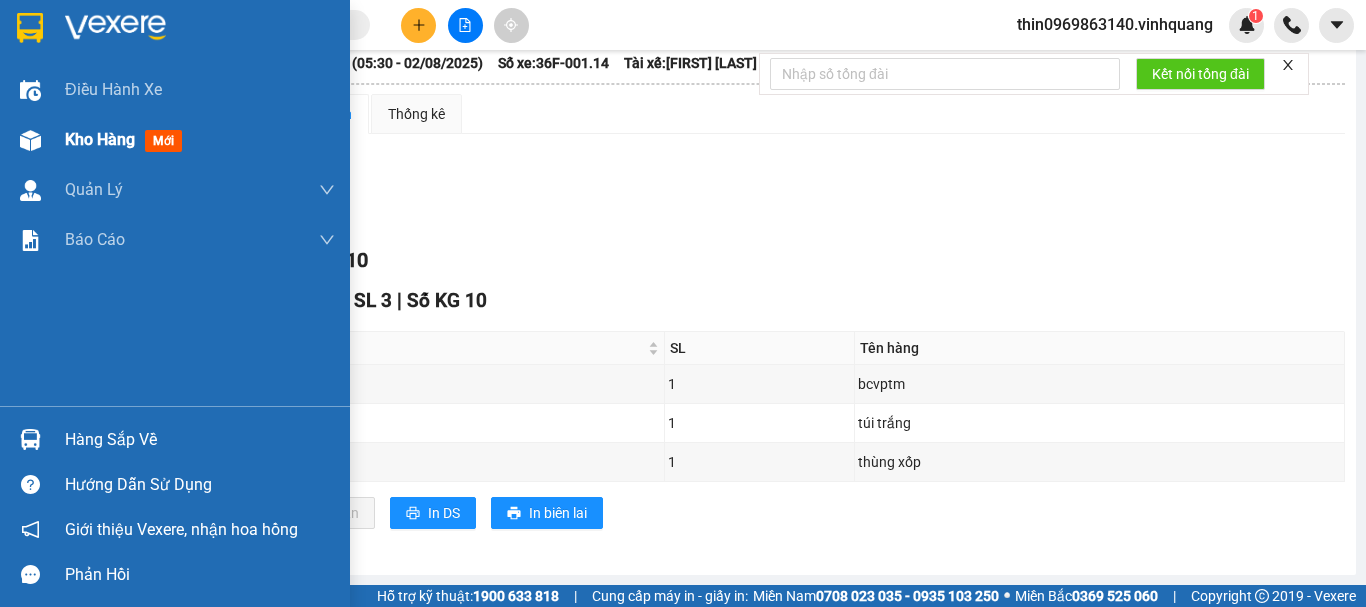 click on "Kho hàng" at bounding box center [100, 139] 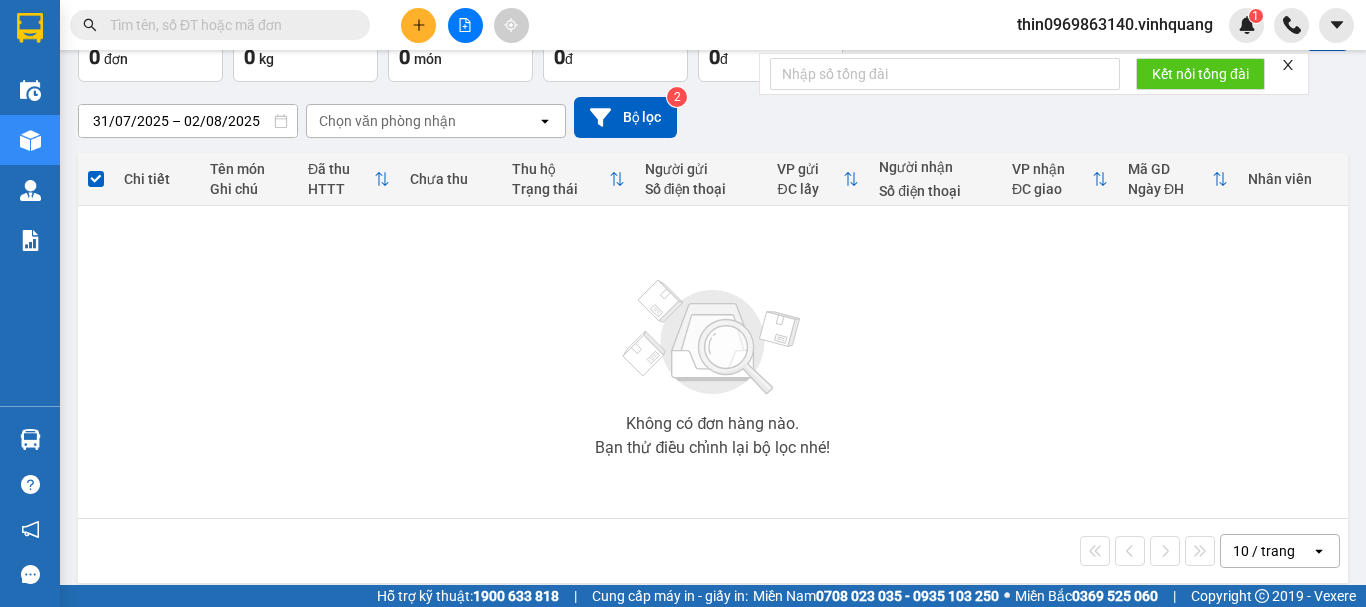 scroll, scrollTop: 0, scrollLeft: 0, axis: both 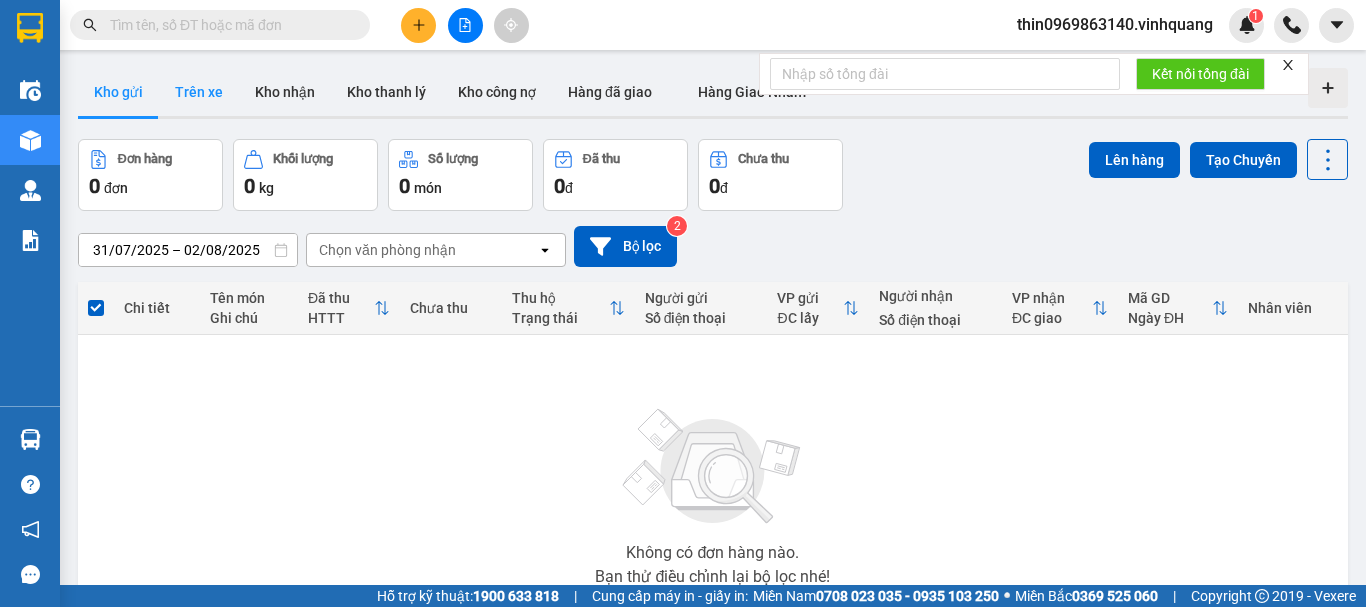 click on "Trên xe" at bounding box center (199, 92) 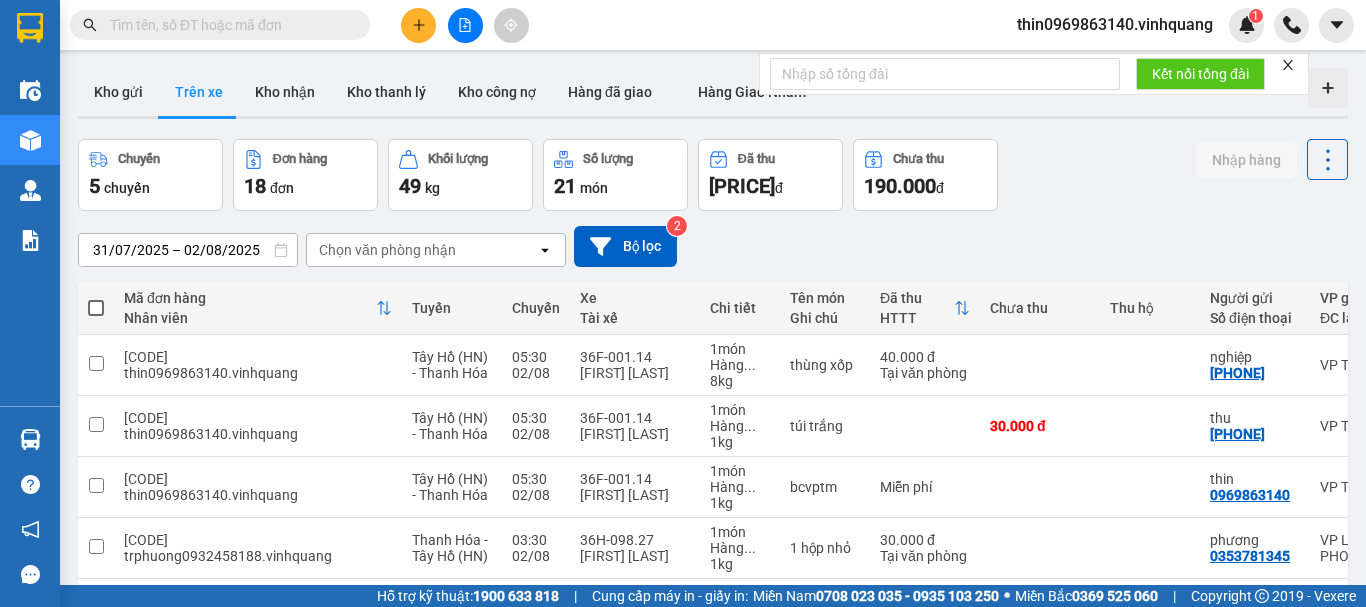 click on "Chọn văn phòng nhận" at bounding box center (387, 250) 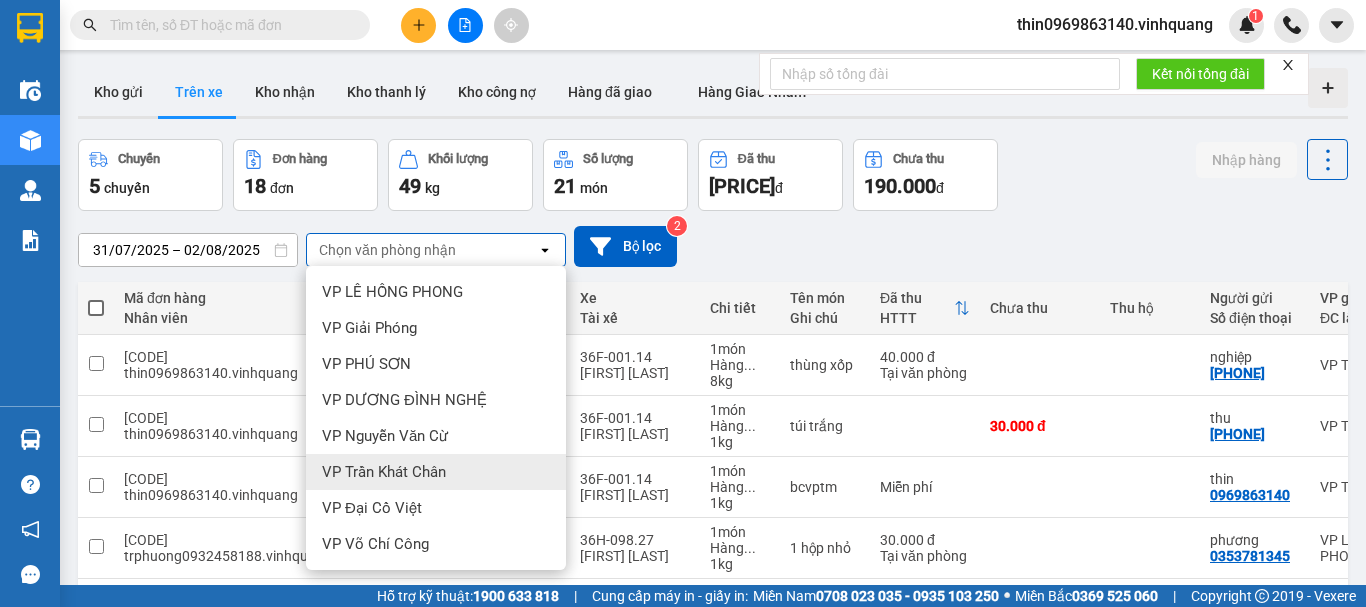 scroll, scrollTop: 144, scrollLeft: 0, axis: vertical 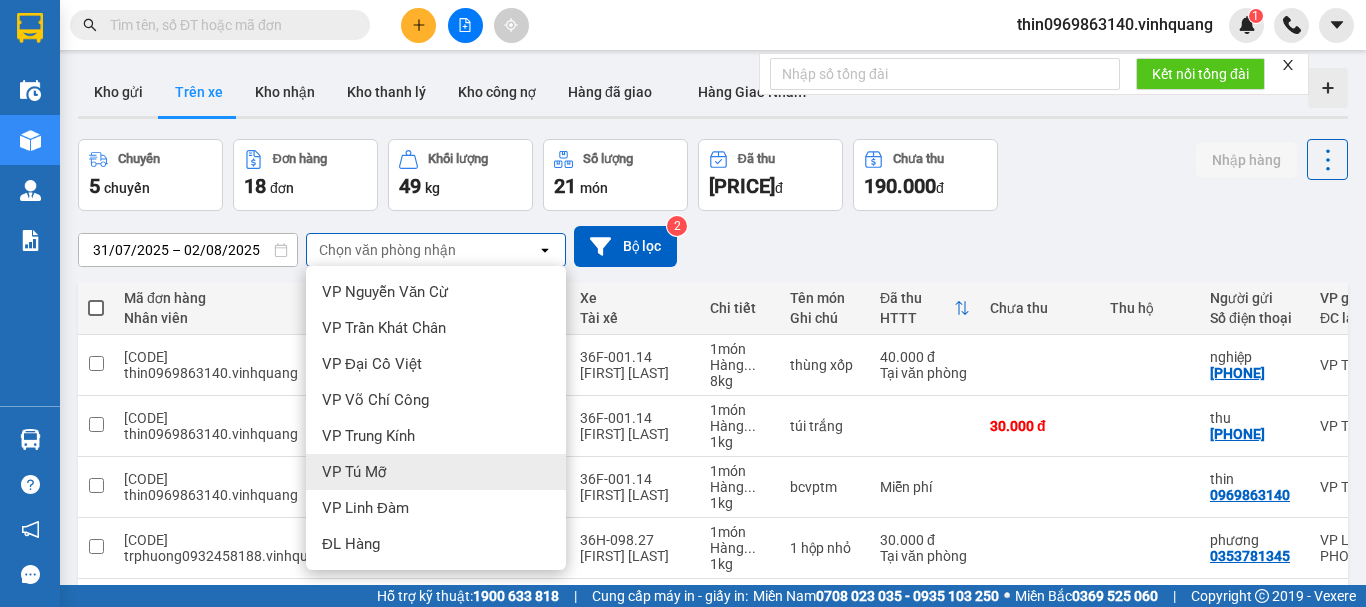click on "VP Tú Mỡ" at bounding box center [354, 472] 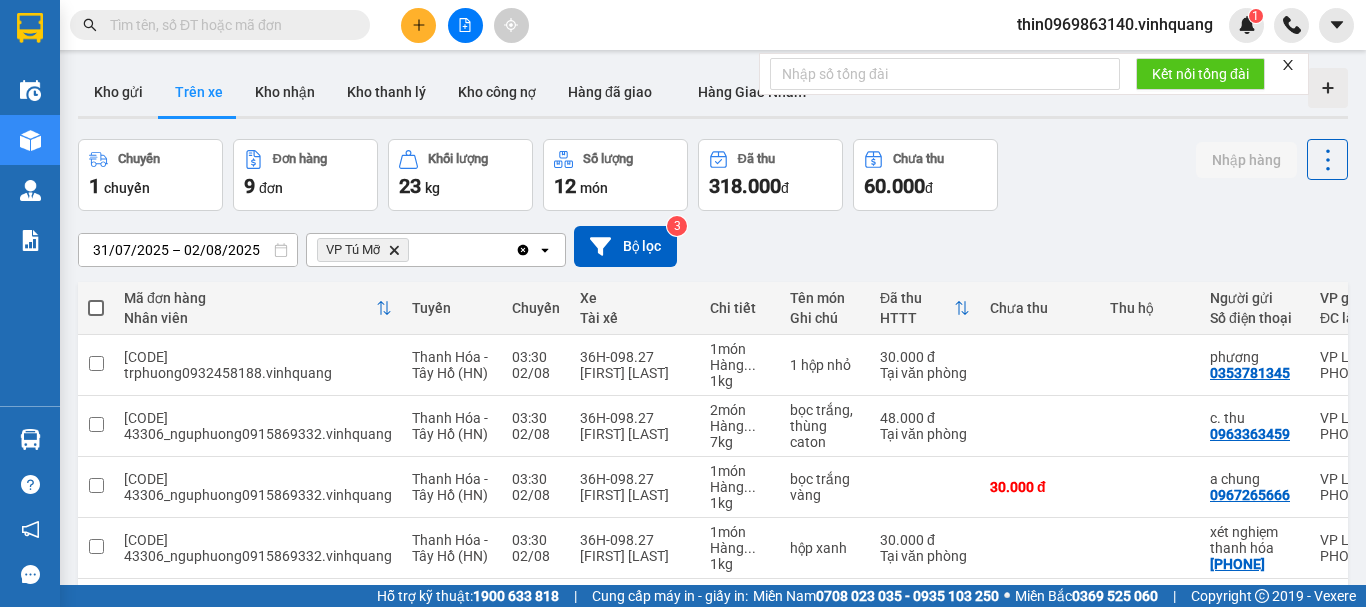 click at bounding box center [228, 25] 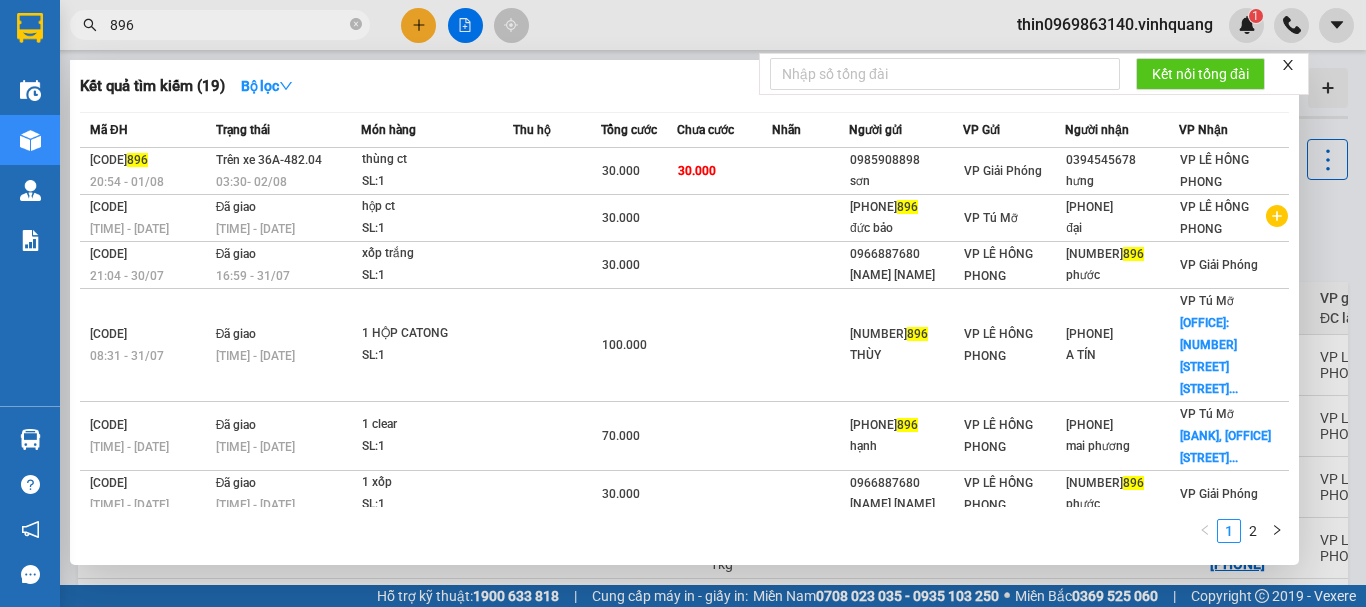 type on "896" 